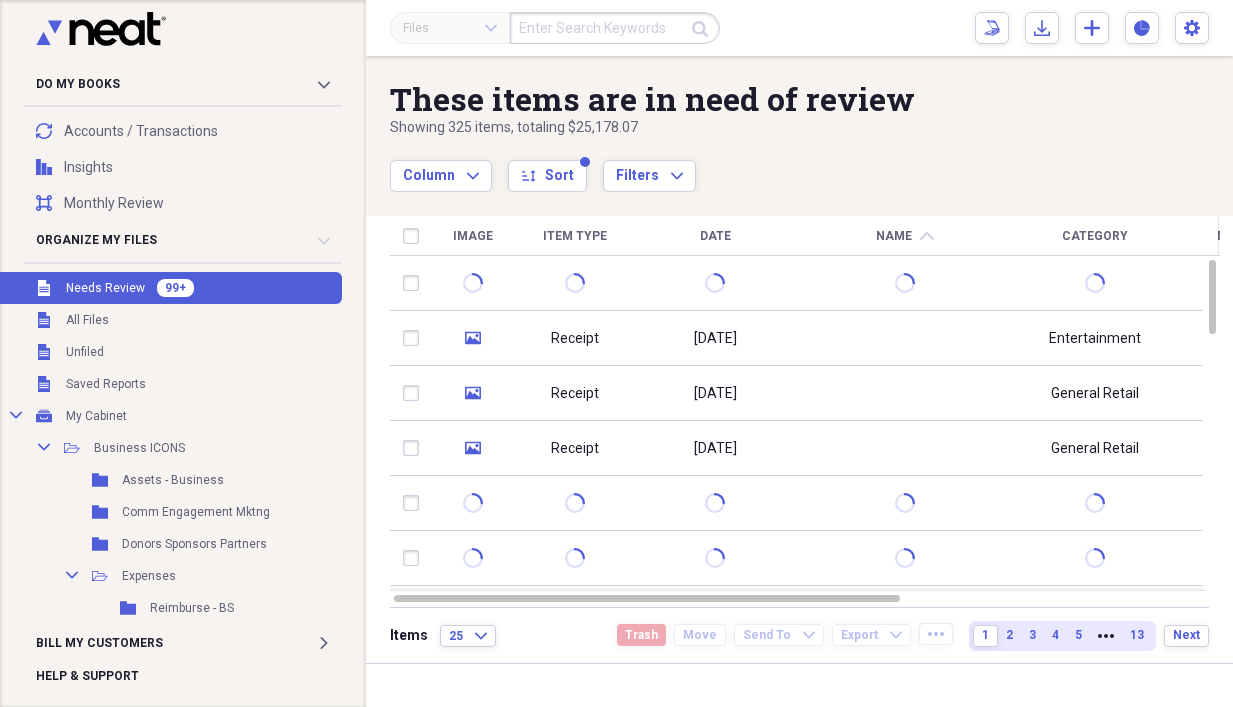 scroll, scrollTop: 0, scrollLeft: 0, axis: both 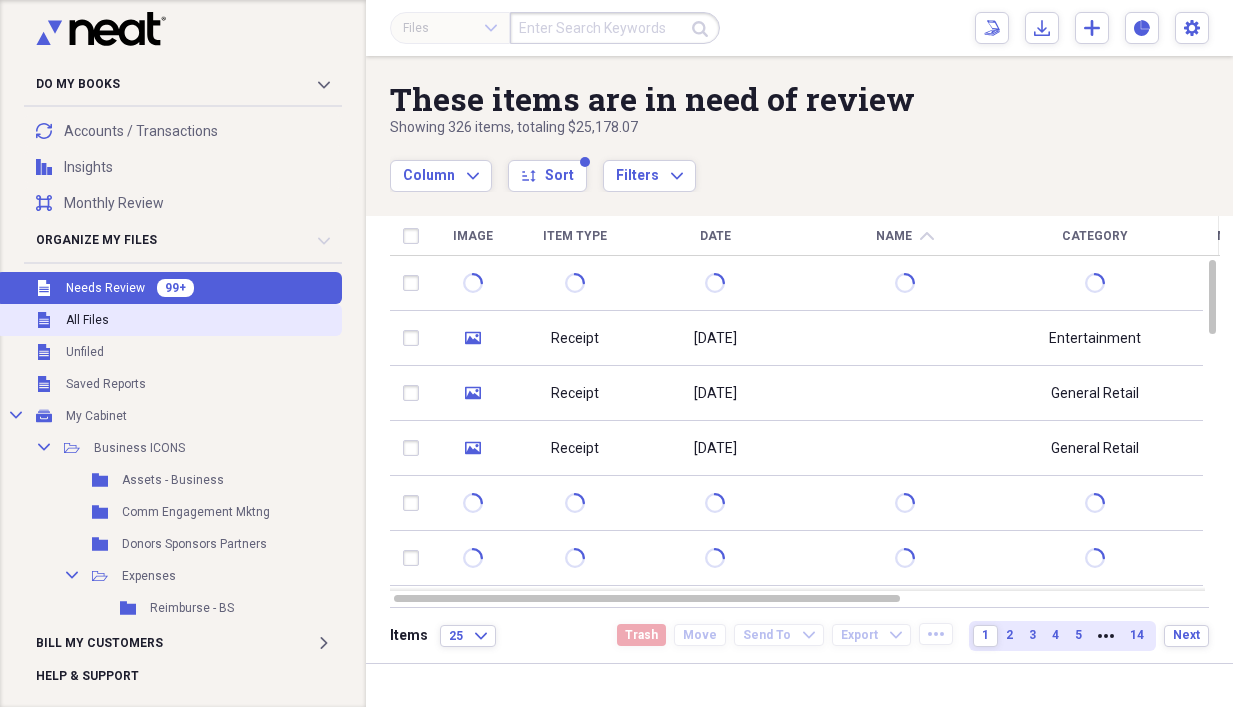 click on "All Files" at bounding box center (87, 320) 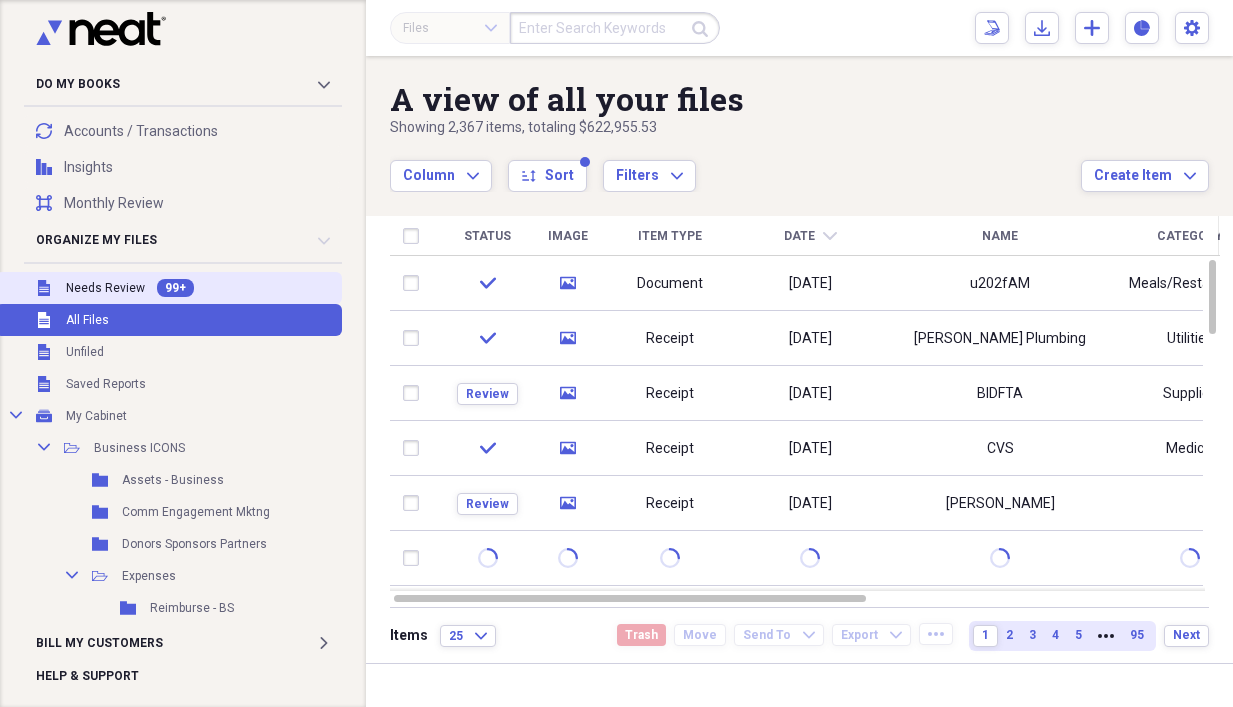click on "Unfiled Needs Review 99+" at bounding box center (169, 288) 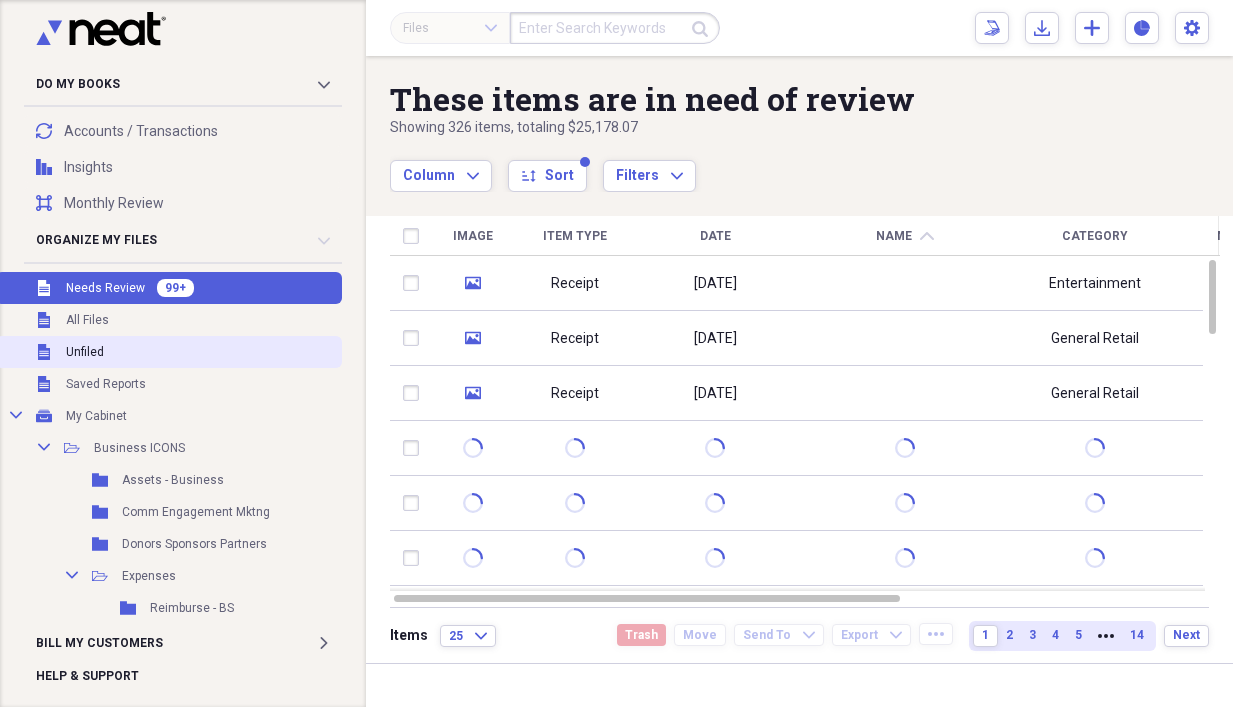 click on "Unfiled Unfiled" at bounding box center (169, 352) 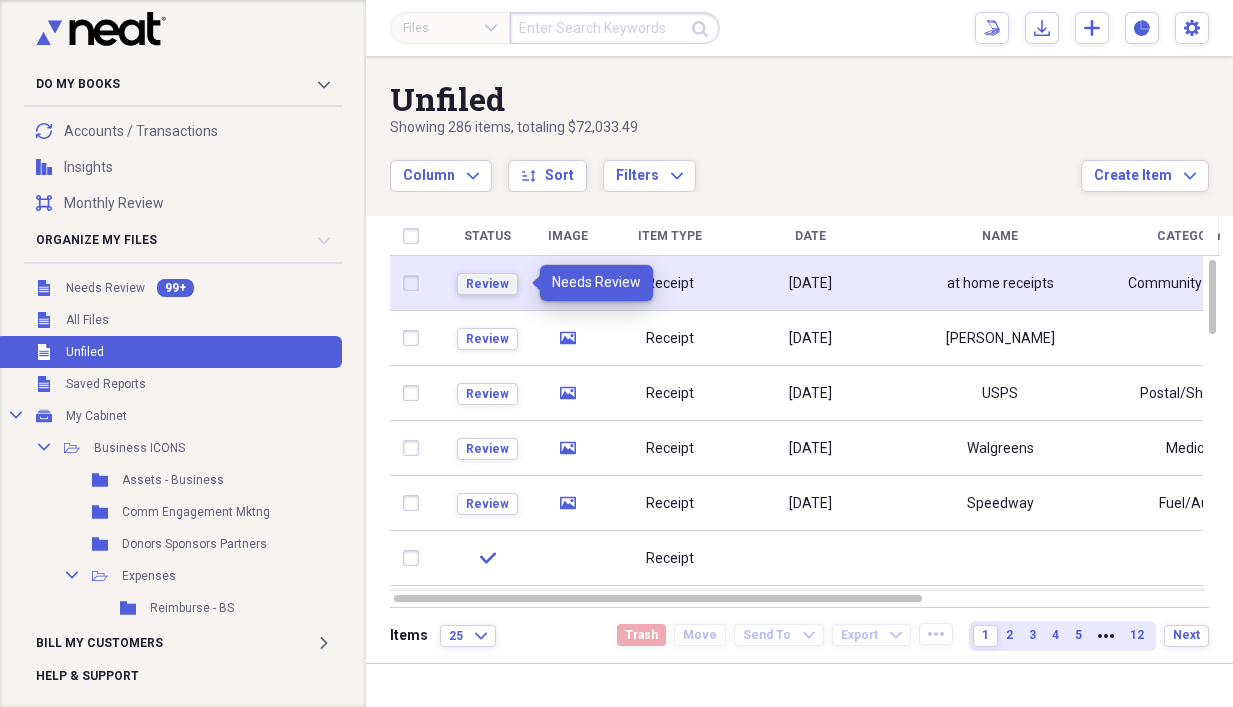 click on "Review" at bounding box center (487, 284) 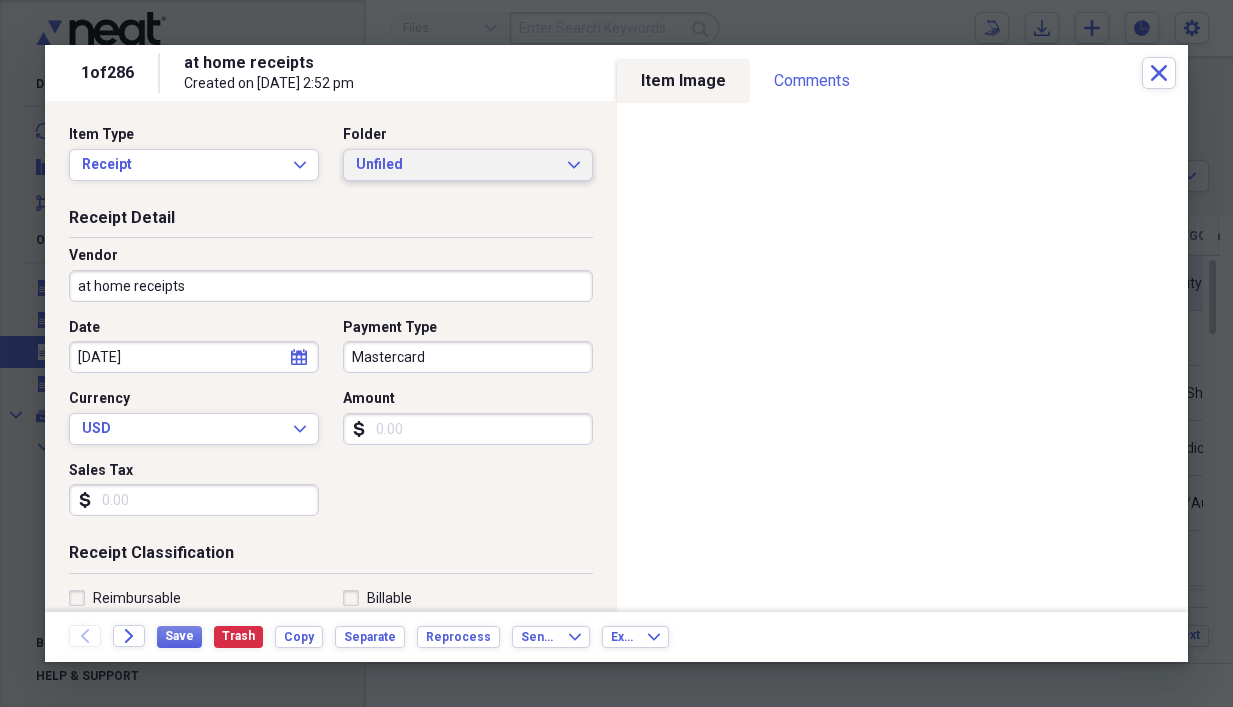 click on "Unfiled Expand" at bounding box center (468, 165) 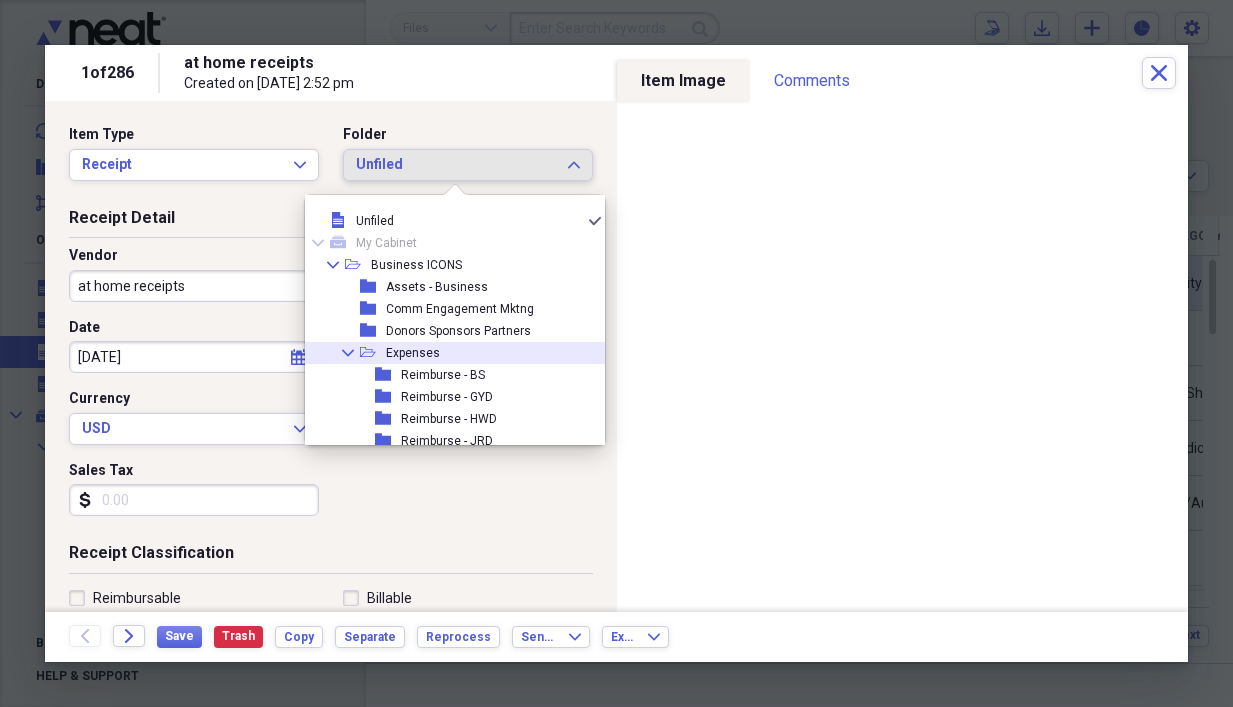 drag, startPoint x: 482, startPoint y: 297, endPoint x: 489, endPoint y: 344, distance: 47.518417 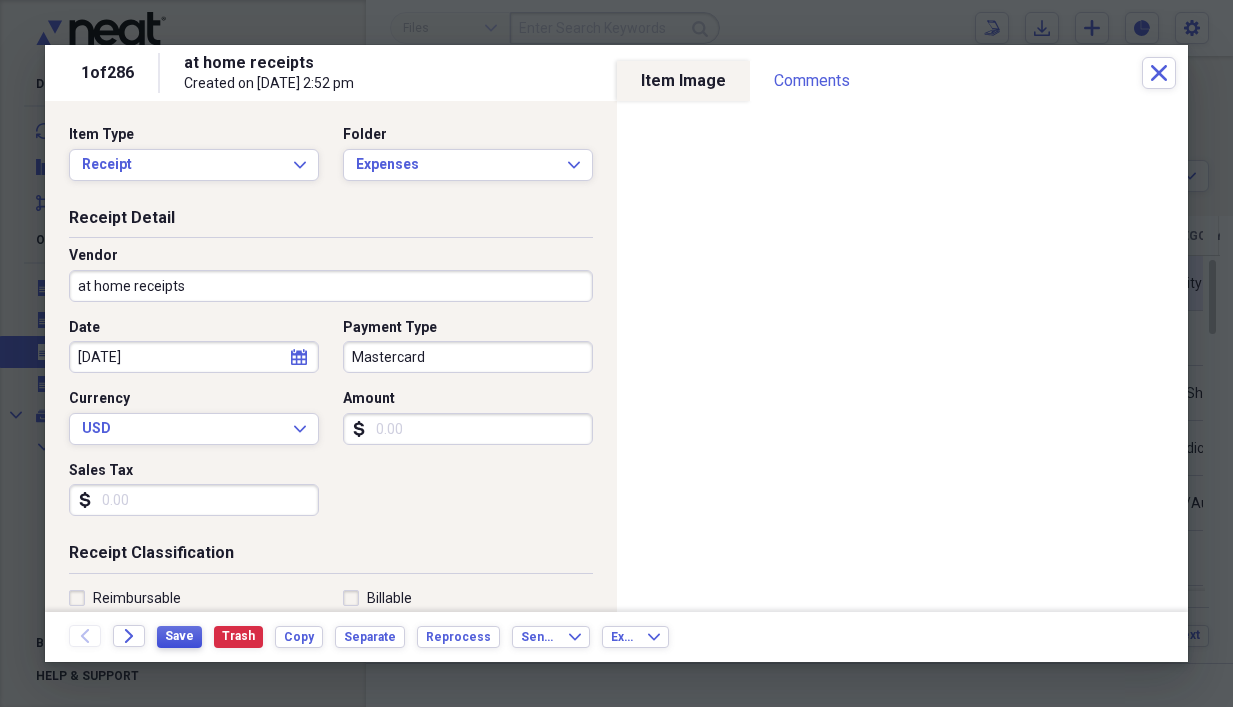 click on "Save" at bounding box center (179, 636) 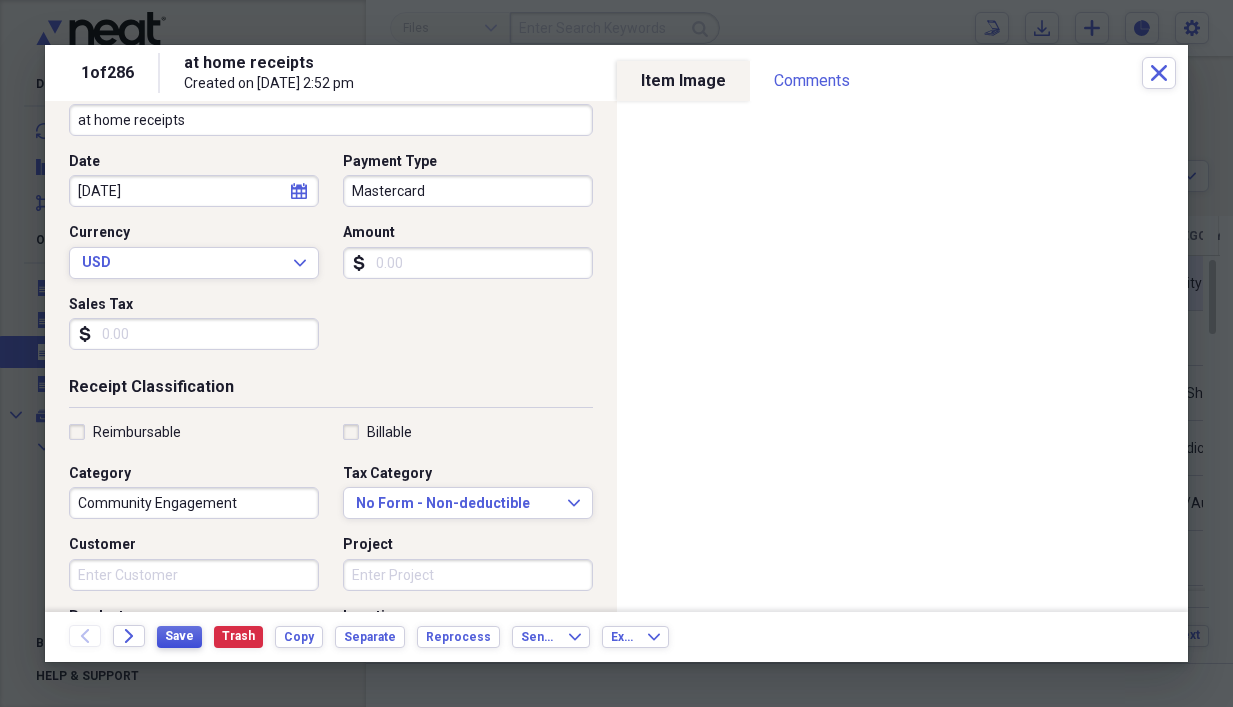 scroll, scrollTop: 333, scrollLeft: 0, axis: vertical 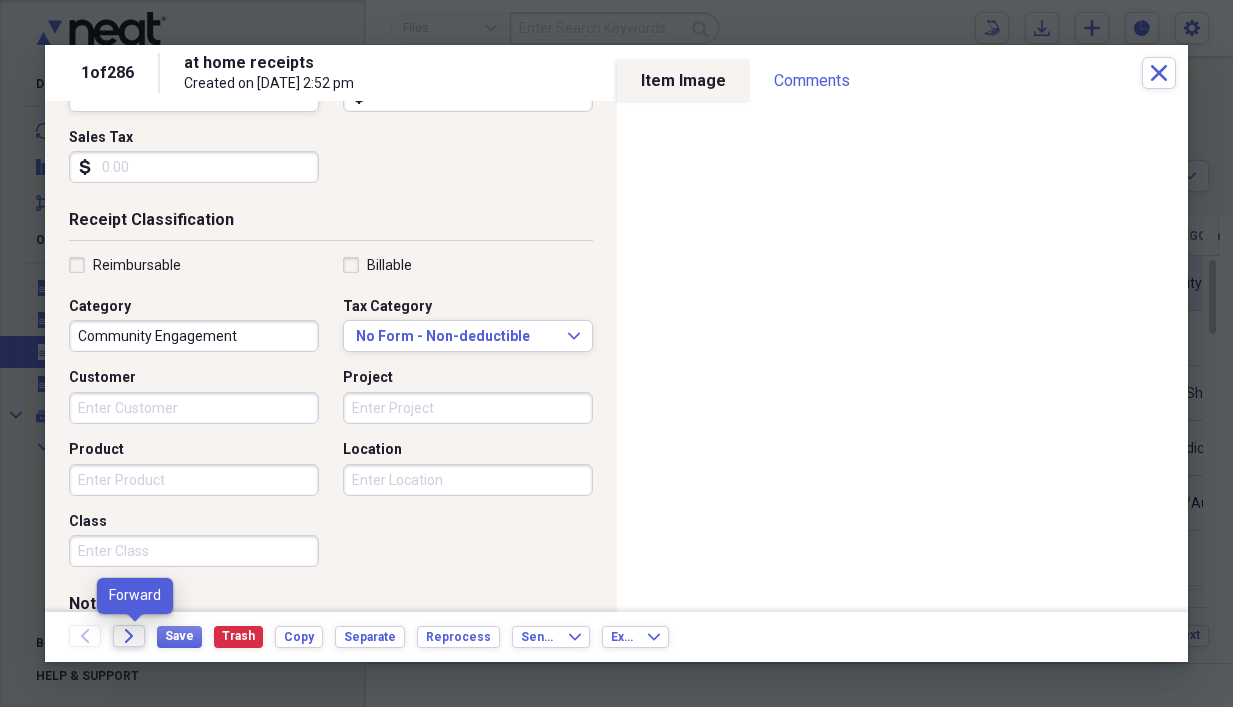 click on "Forward" at bounding box center [129, 636] 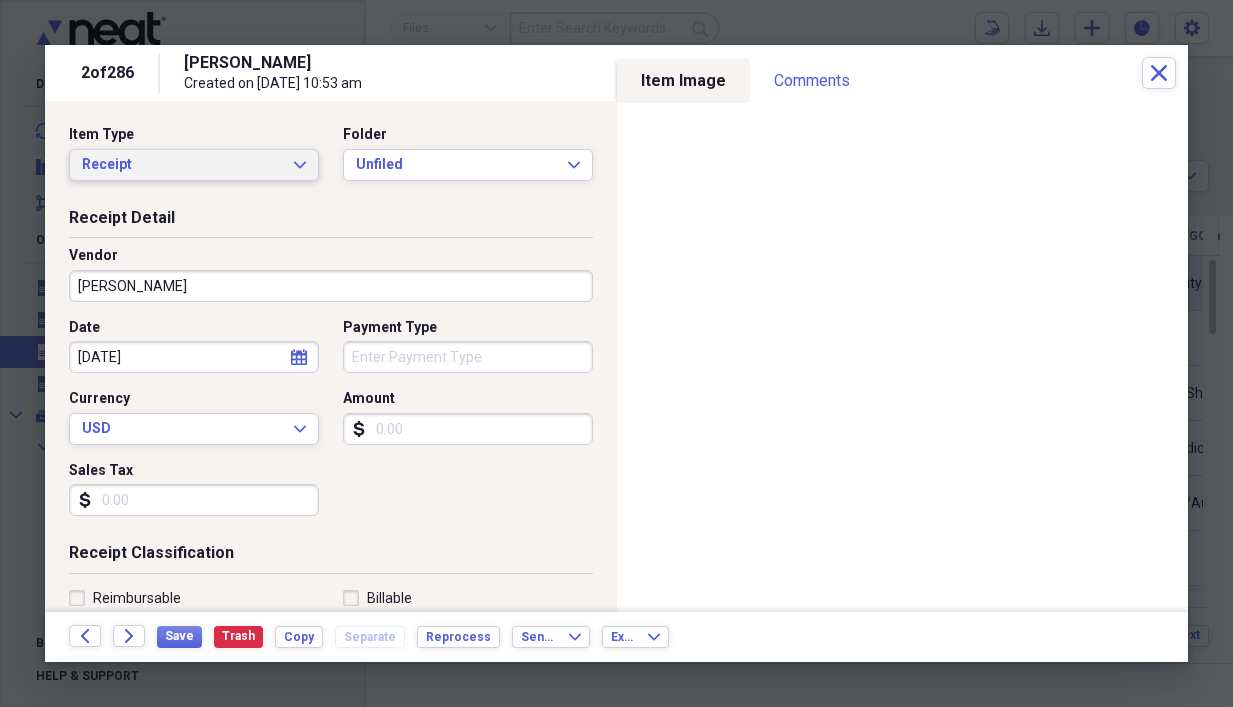 click on "Receipt" at bounding box center [182, 165] 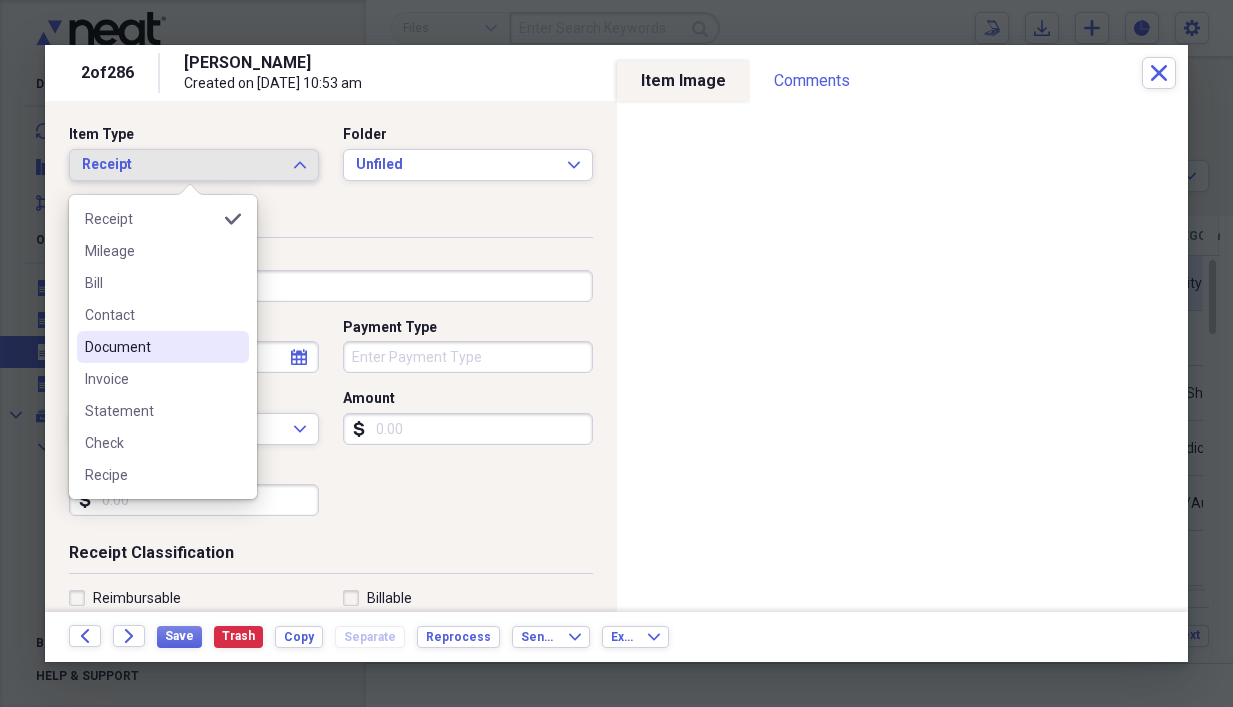 click on "Document" at bounding box center (151, 347) 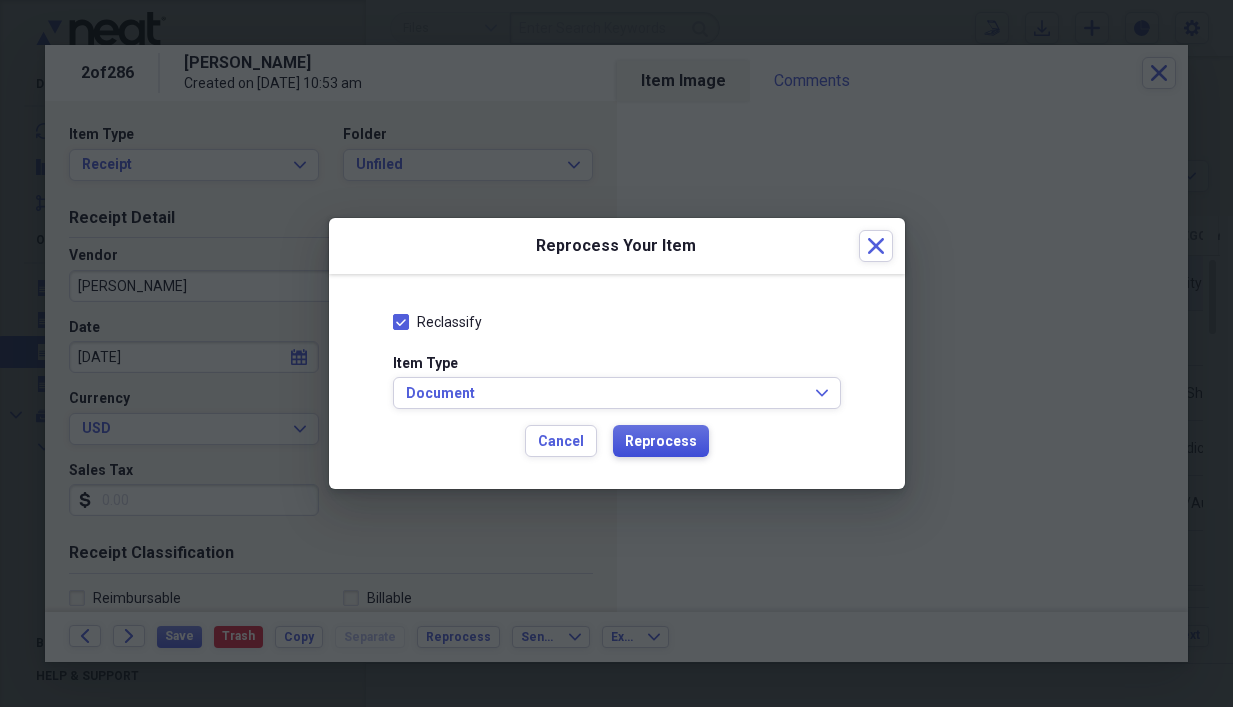 click on "Reprocess" at bounding box center (661, 442) 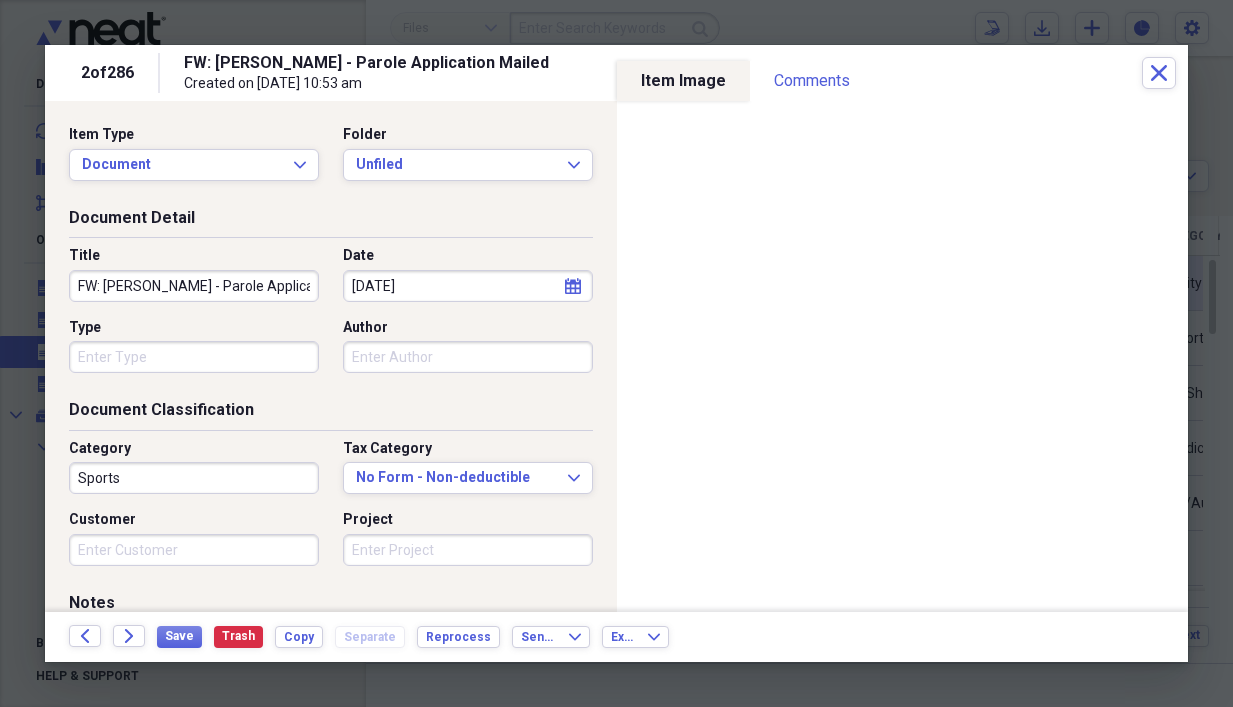 type on "Sports" 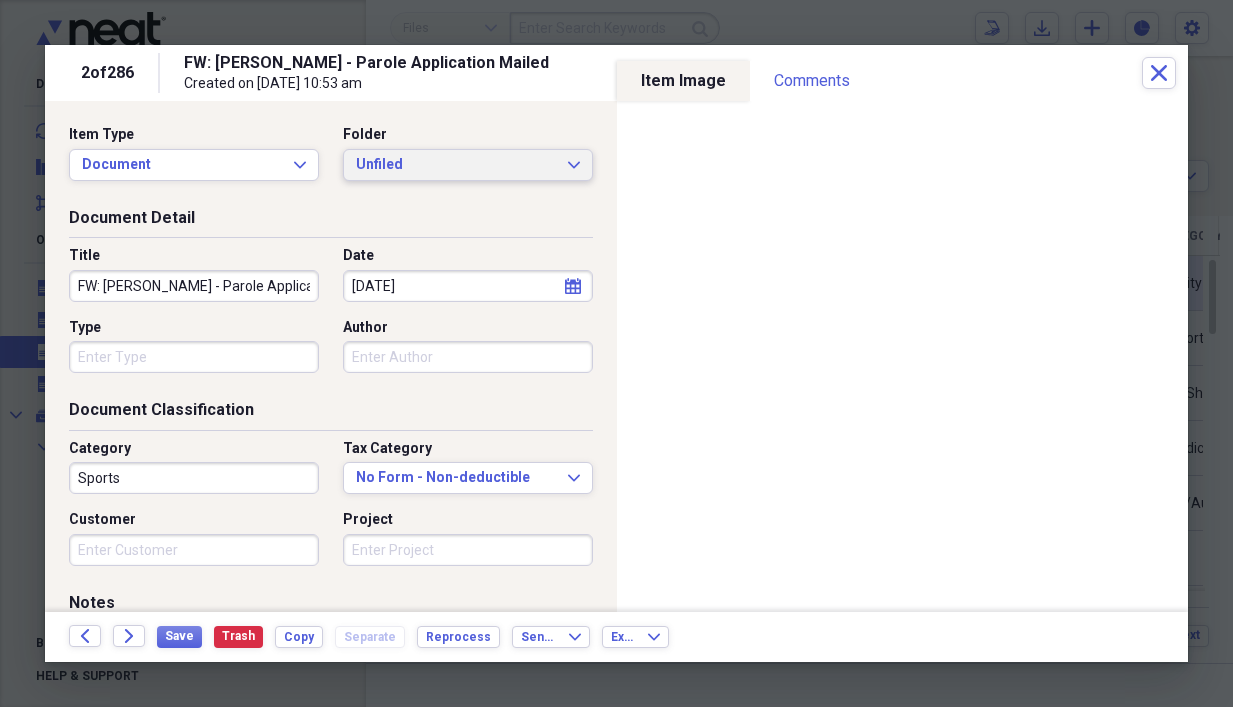 click on "Unfiled" at bounding box center (456, 165) 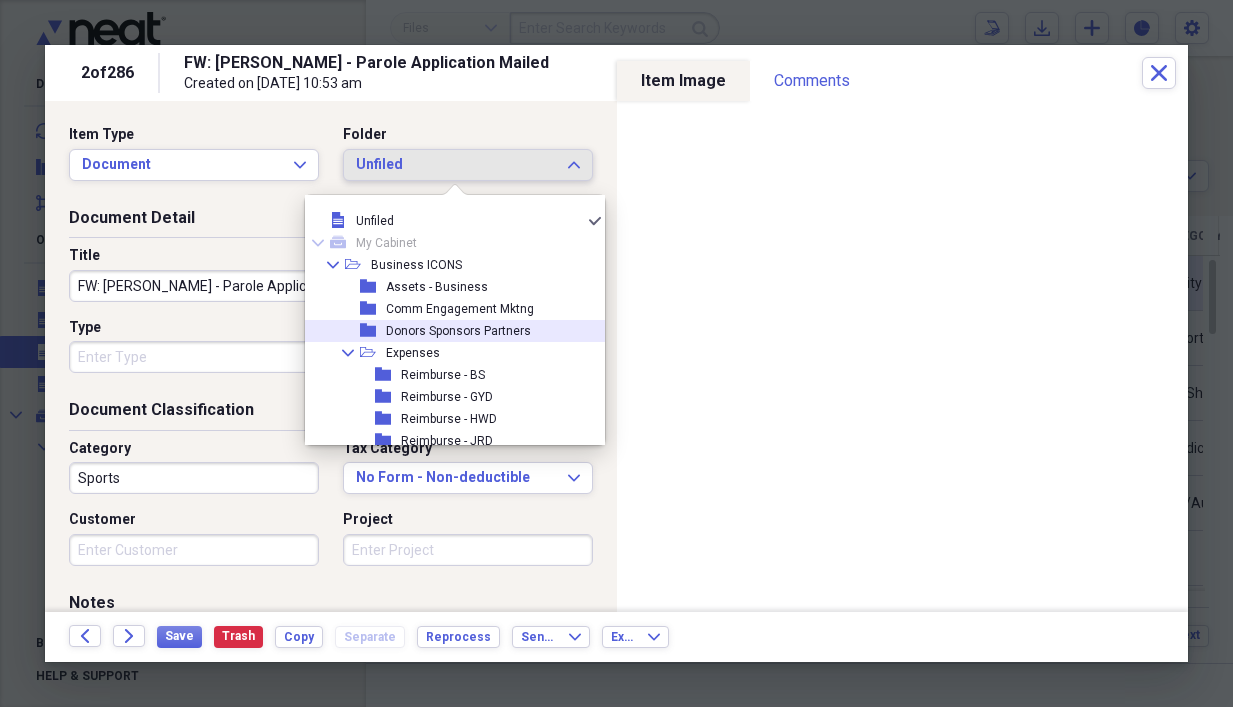 click on "folder Donors Sponsors Partners" at bounding box center [447, 331] 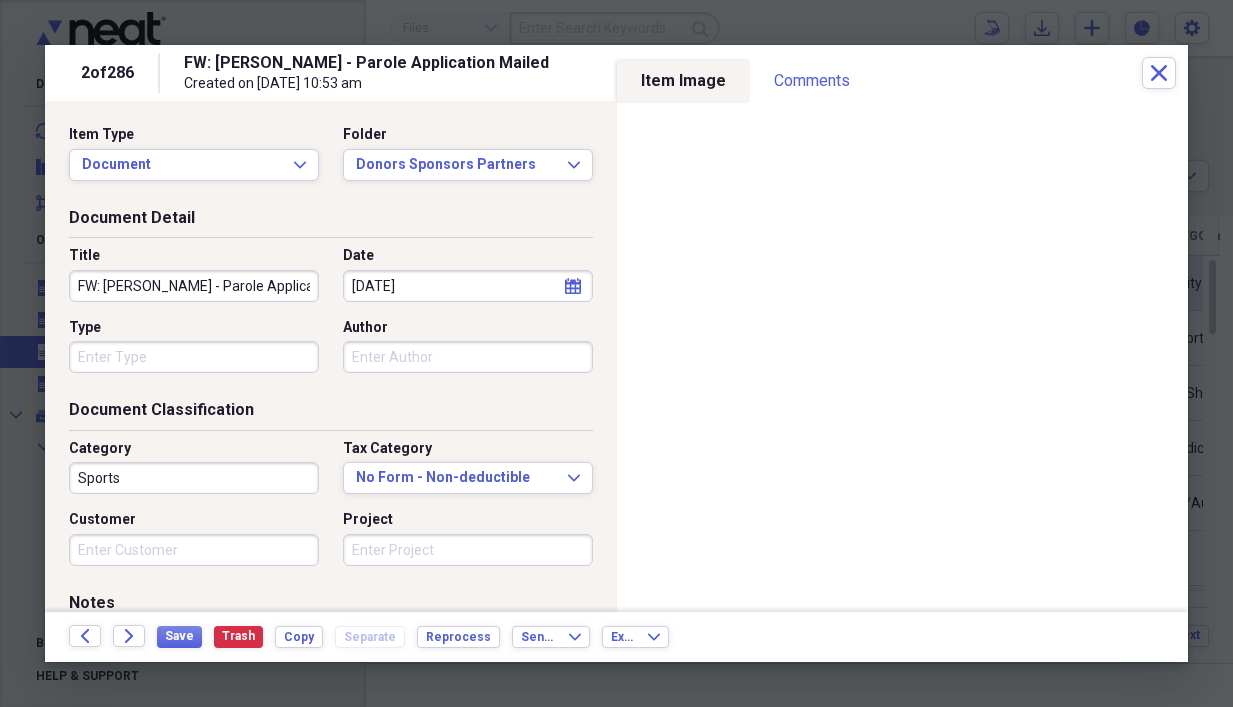 click on "FW: [PERSON_NAME] - Parole Application Mailed" at bounding box center (194, 286) 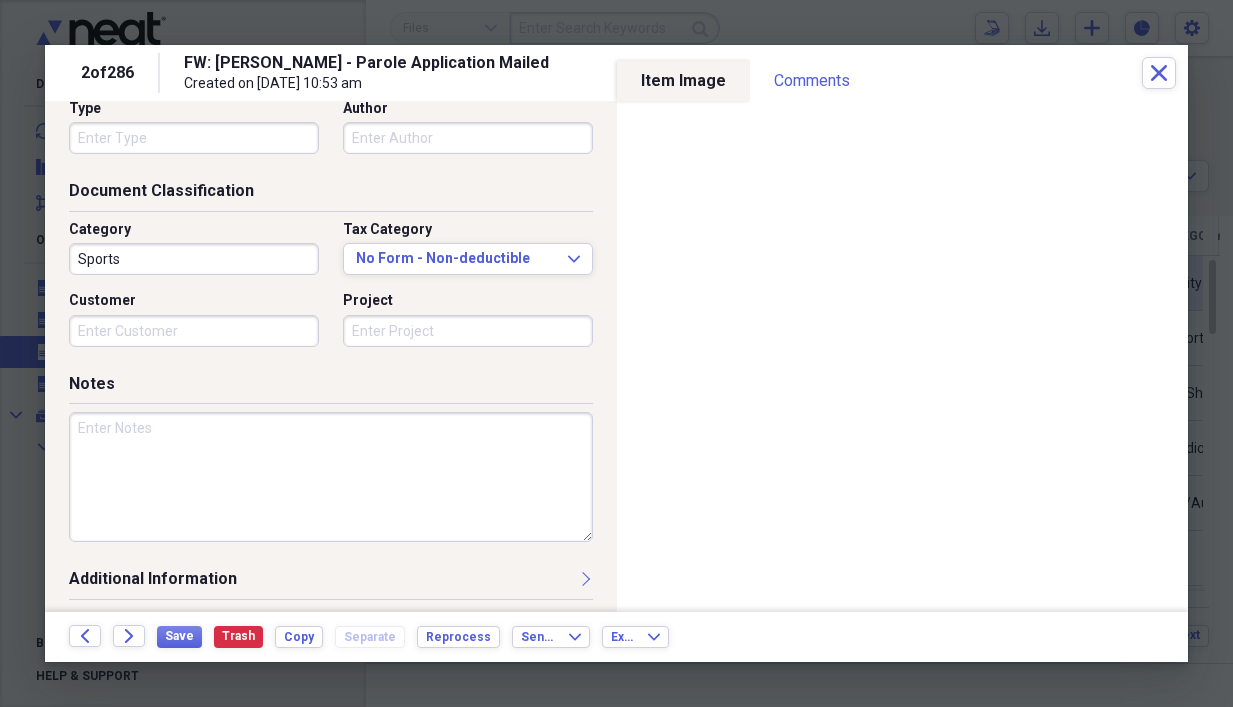 scroll, scrollTop: 220, scrollLeft: 0, axis: vertical 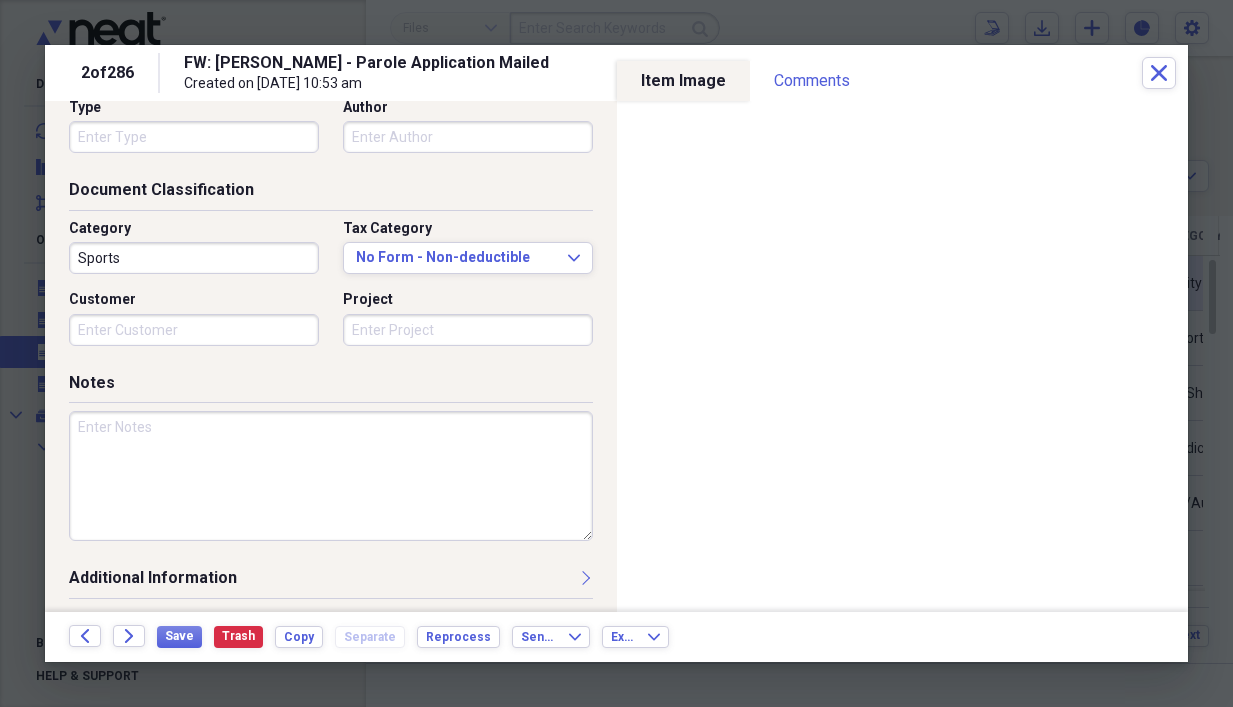 type on "[PERSON_NAME] - Parole Application Mailed" 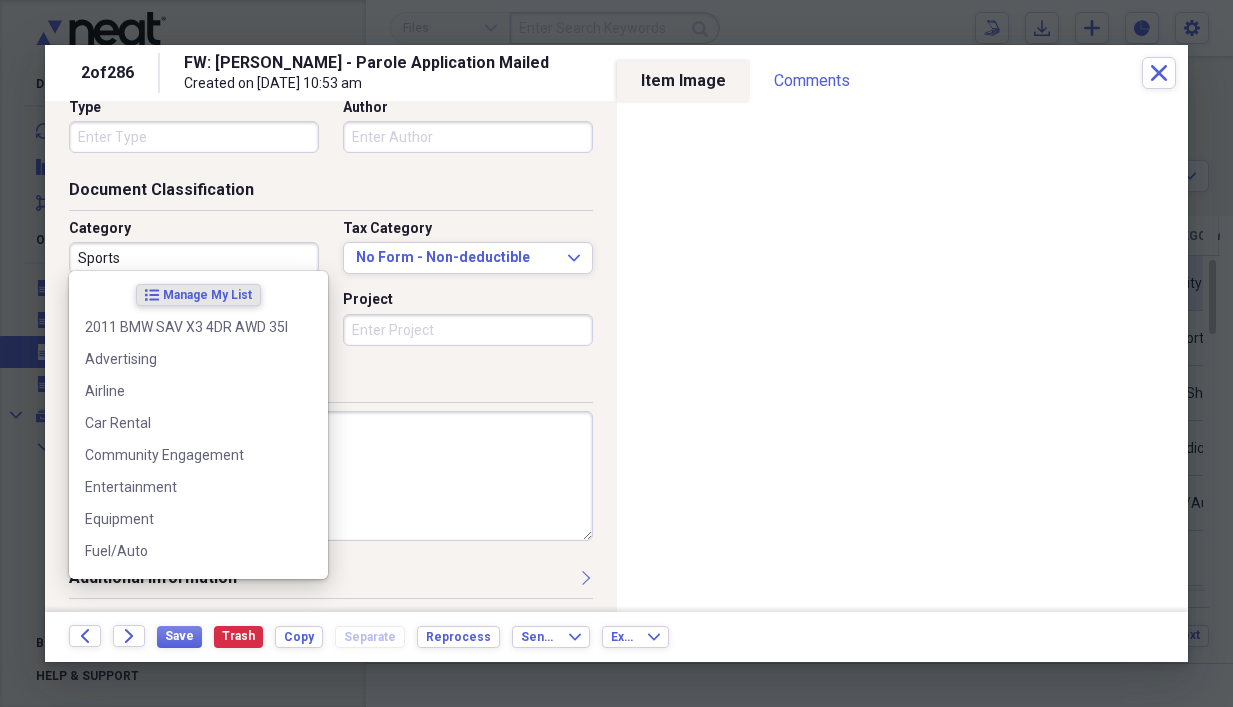 click on "Sports" at bounding box center [194, 258] 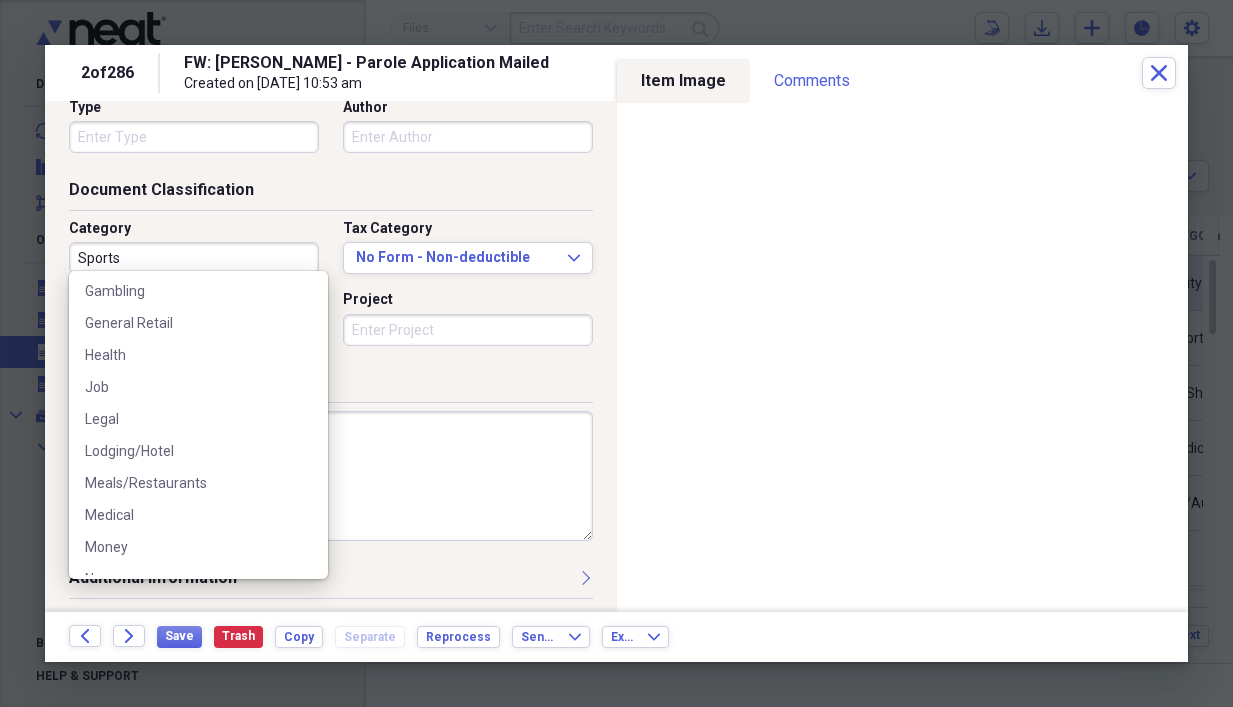 scroll, scrollTop: 334, scrollLeft: 0, axis: vertical 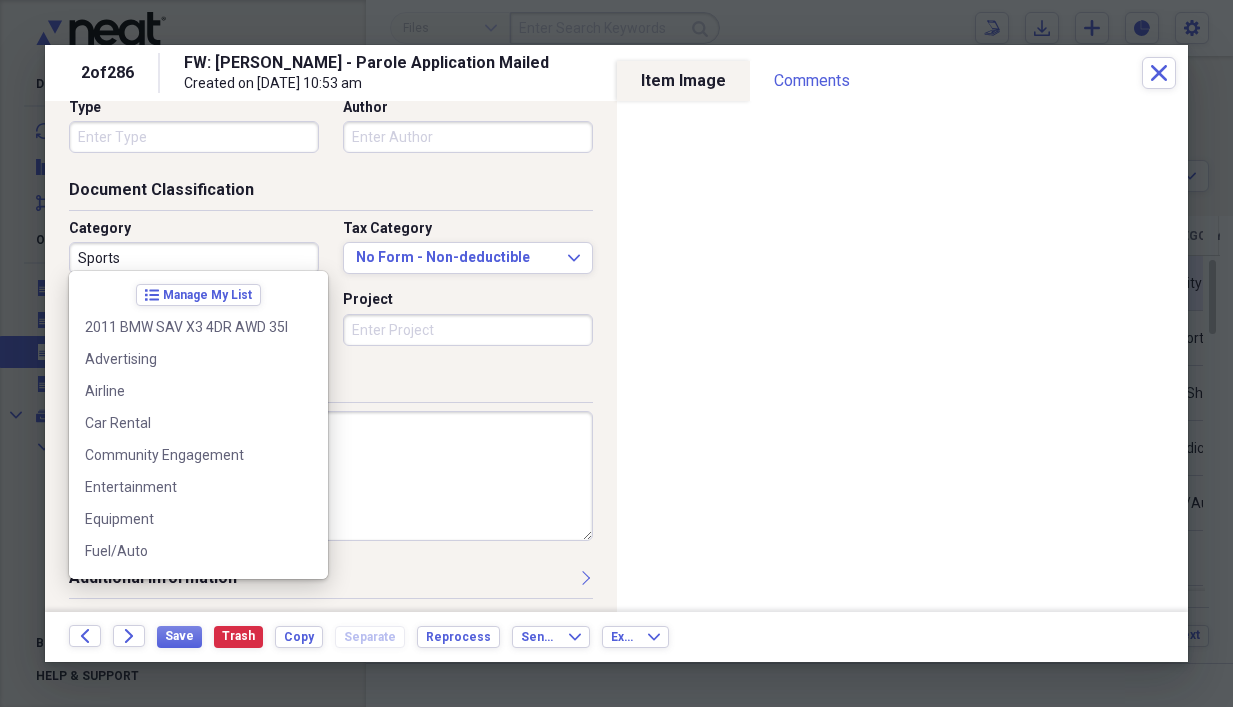 click on "Document Classification" at bounding box center [331, 194] 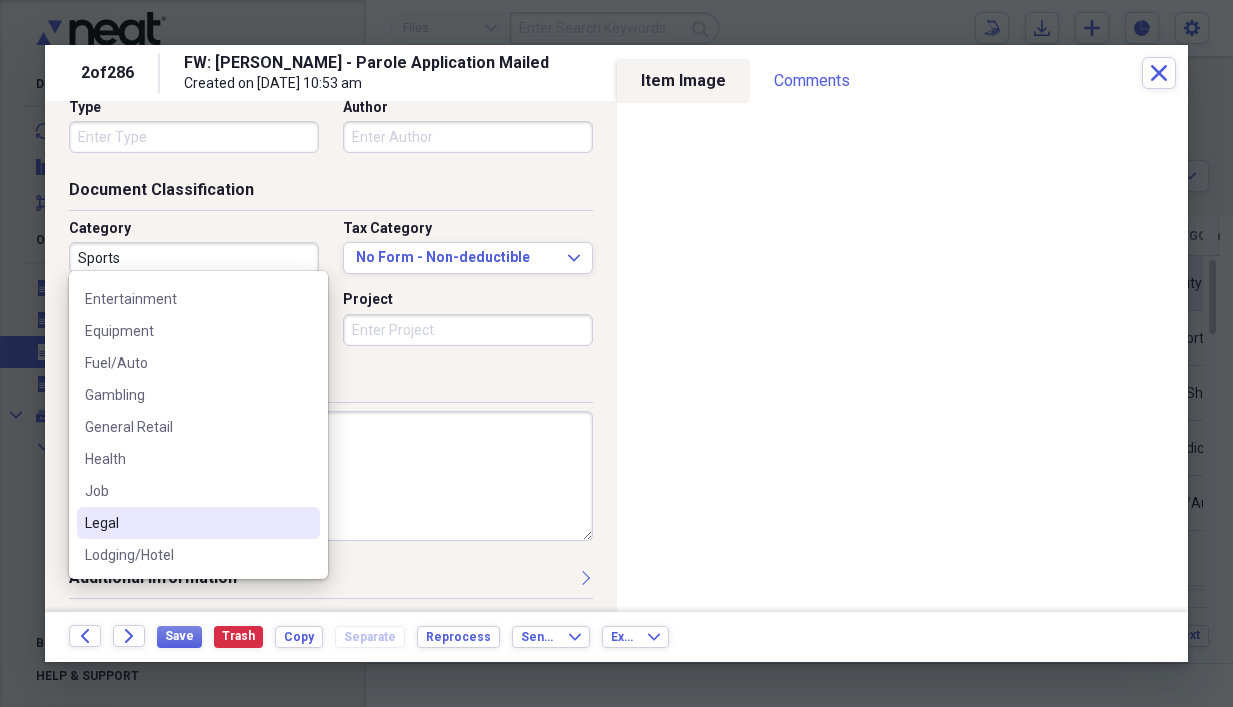 click on "Sports" at bounding box center (194, 258) 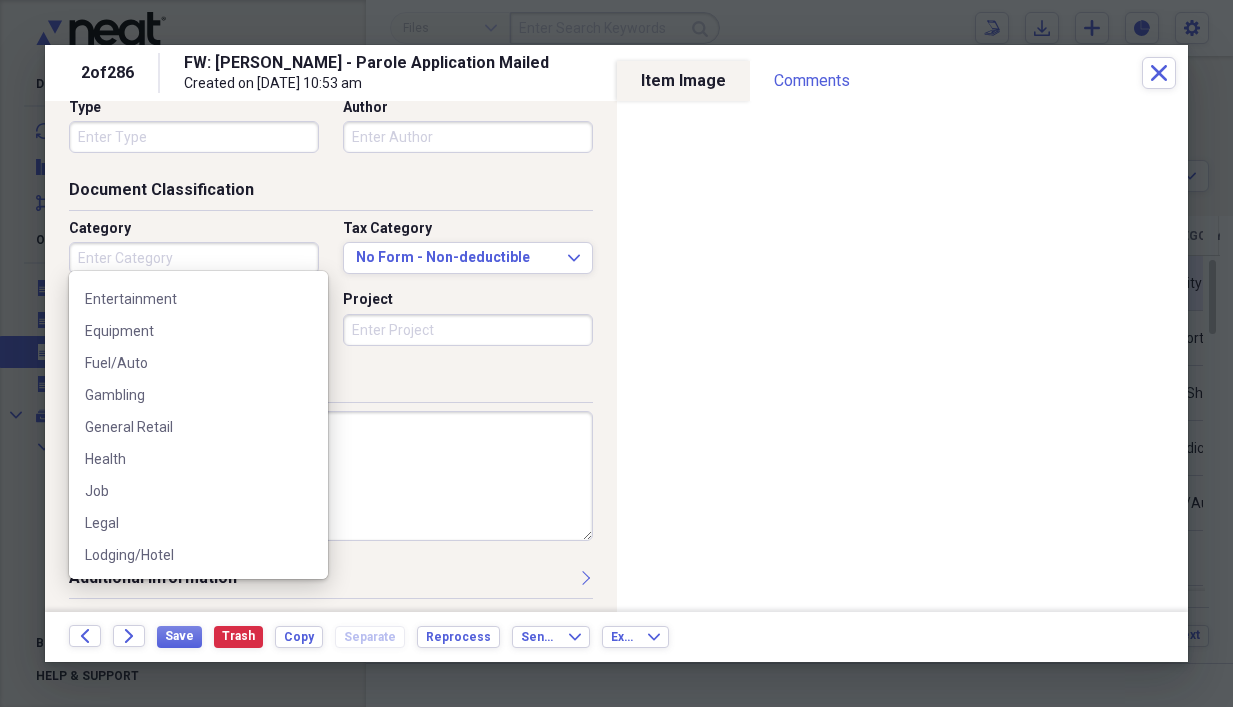 scroll, scrollTop: 0, scrollLeft: 0, axis: both 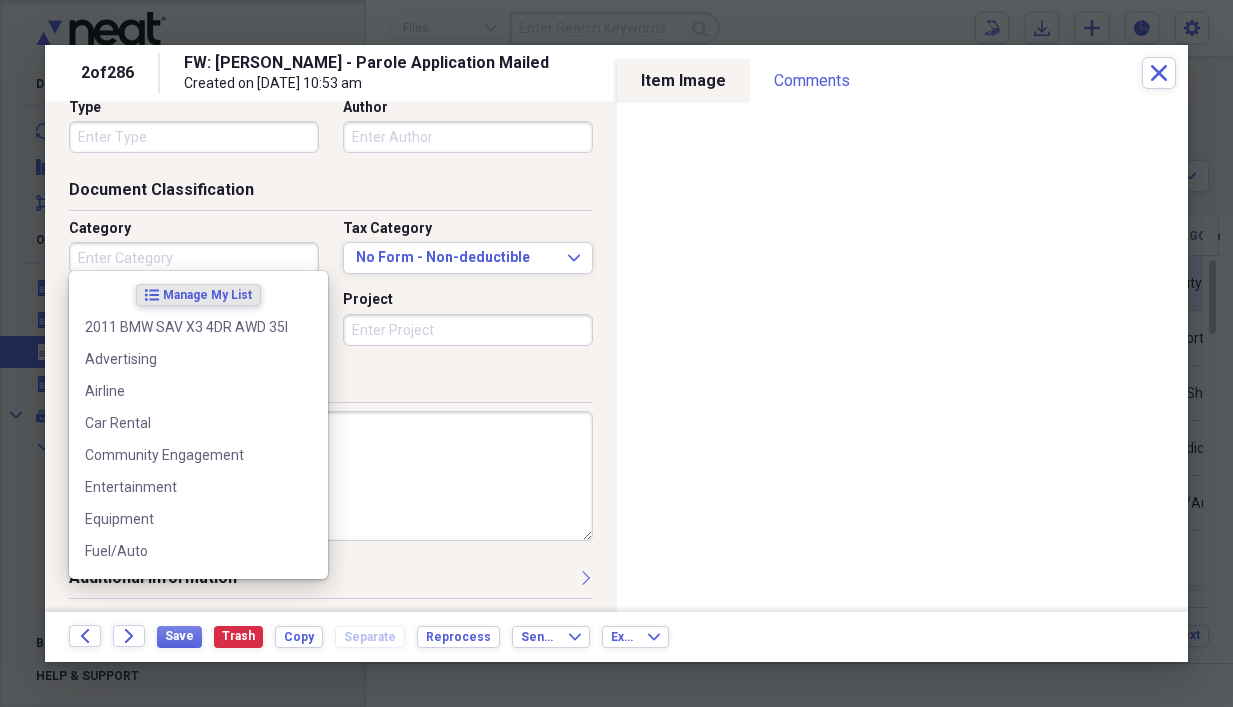 type 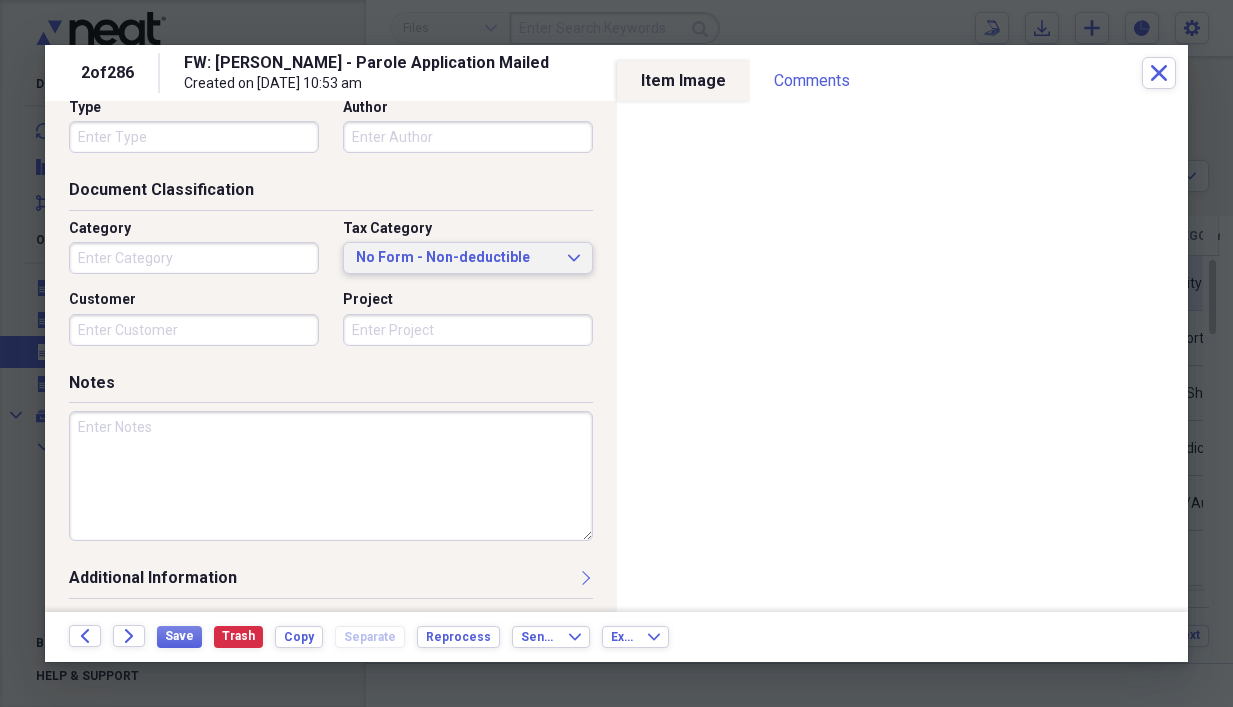 type 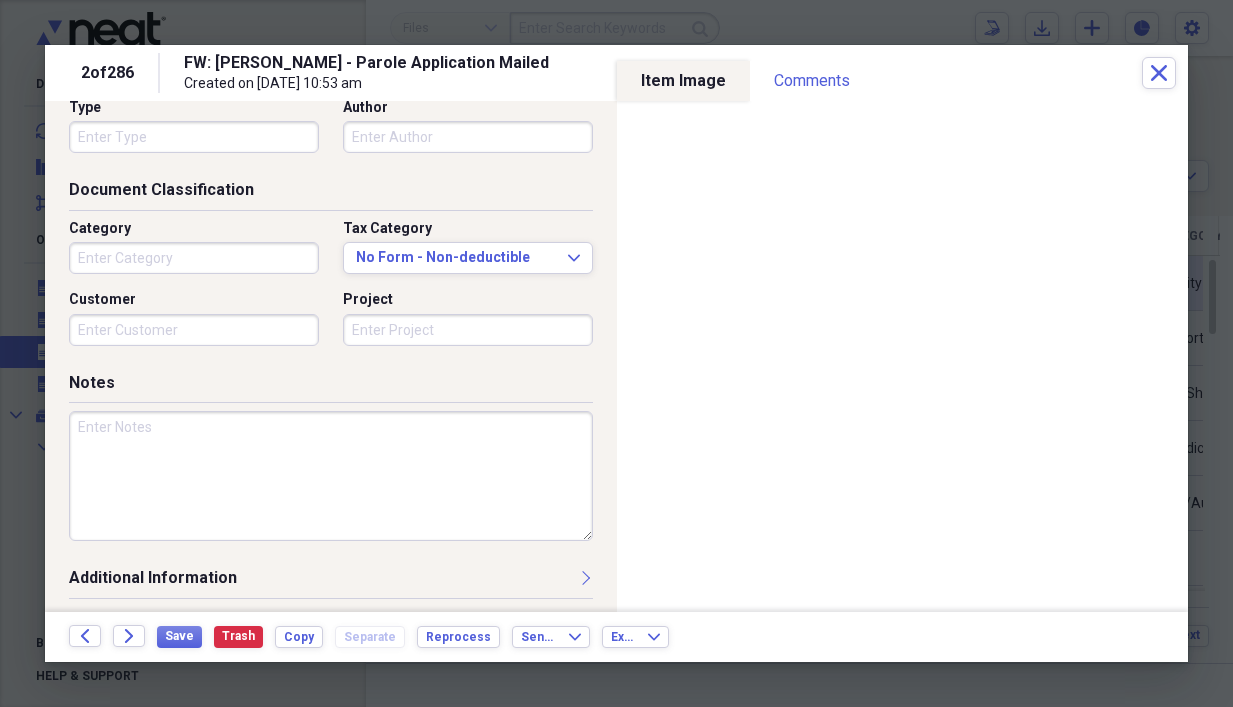 click on "Document Classification" at bounding box center [331, 194] 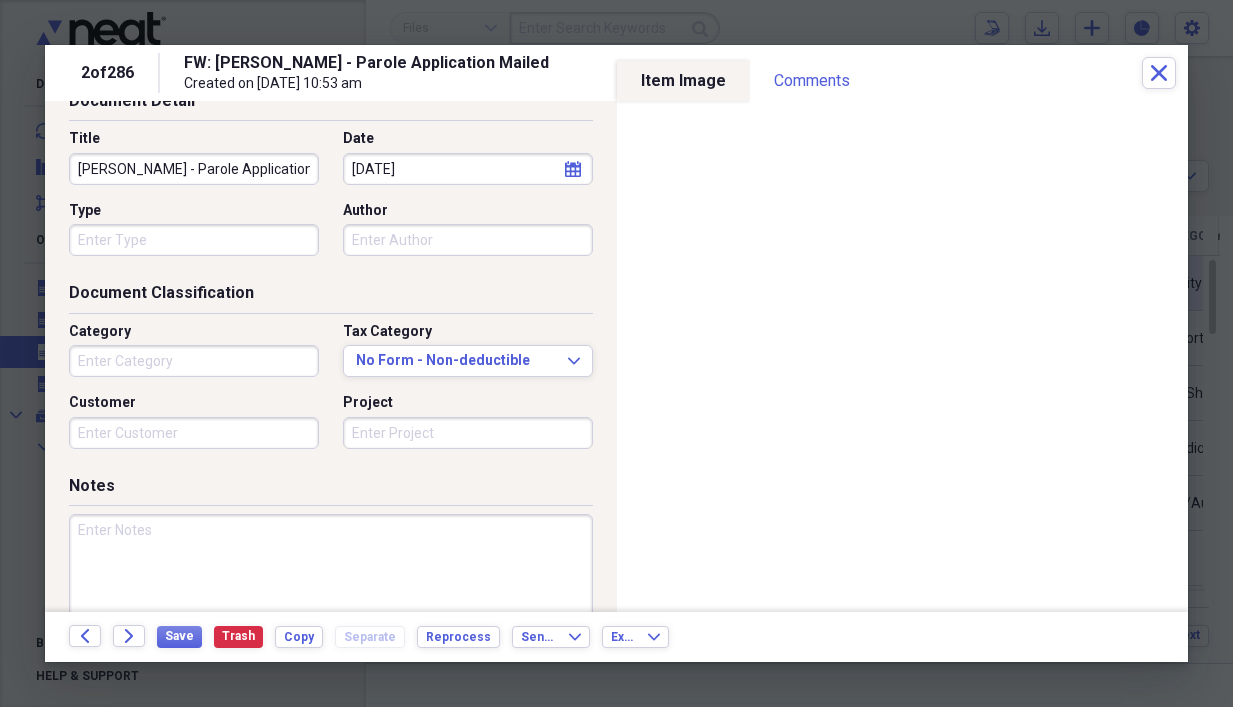 scroll, scrollTop: 166, scrollLeft: 0, axis: vertical 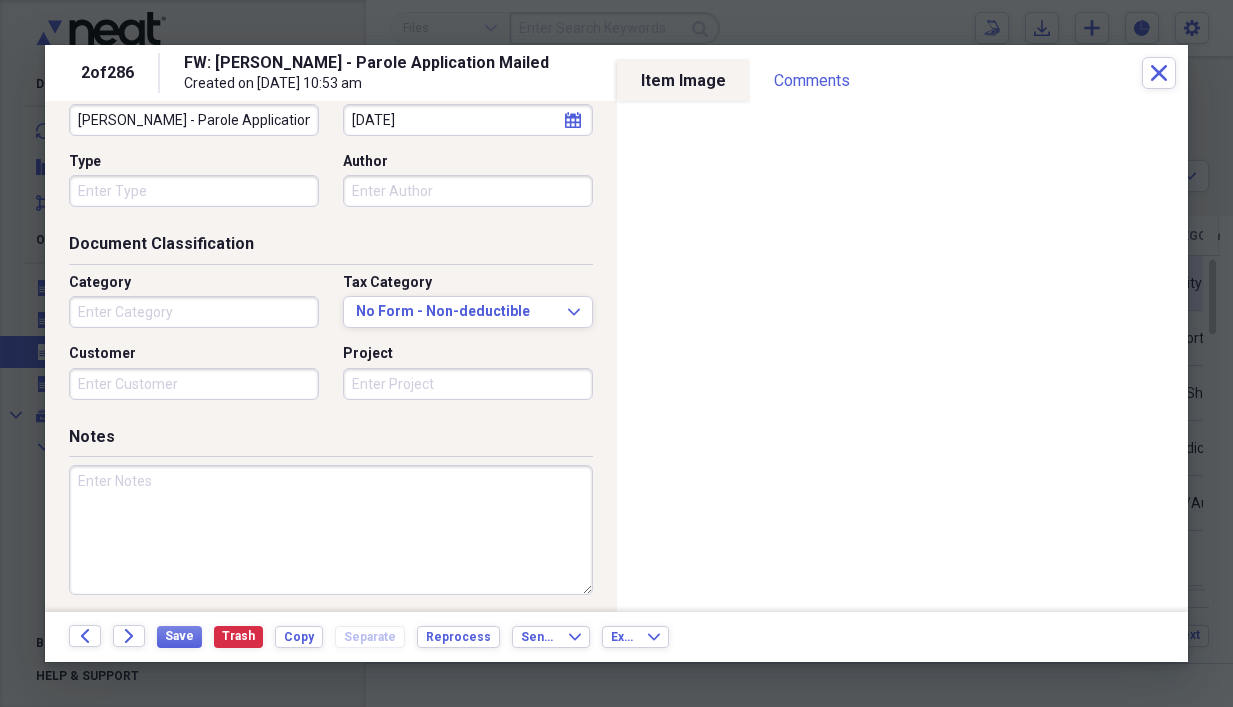 click on "Category" at bounding box center [194, 312] 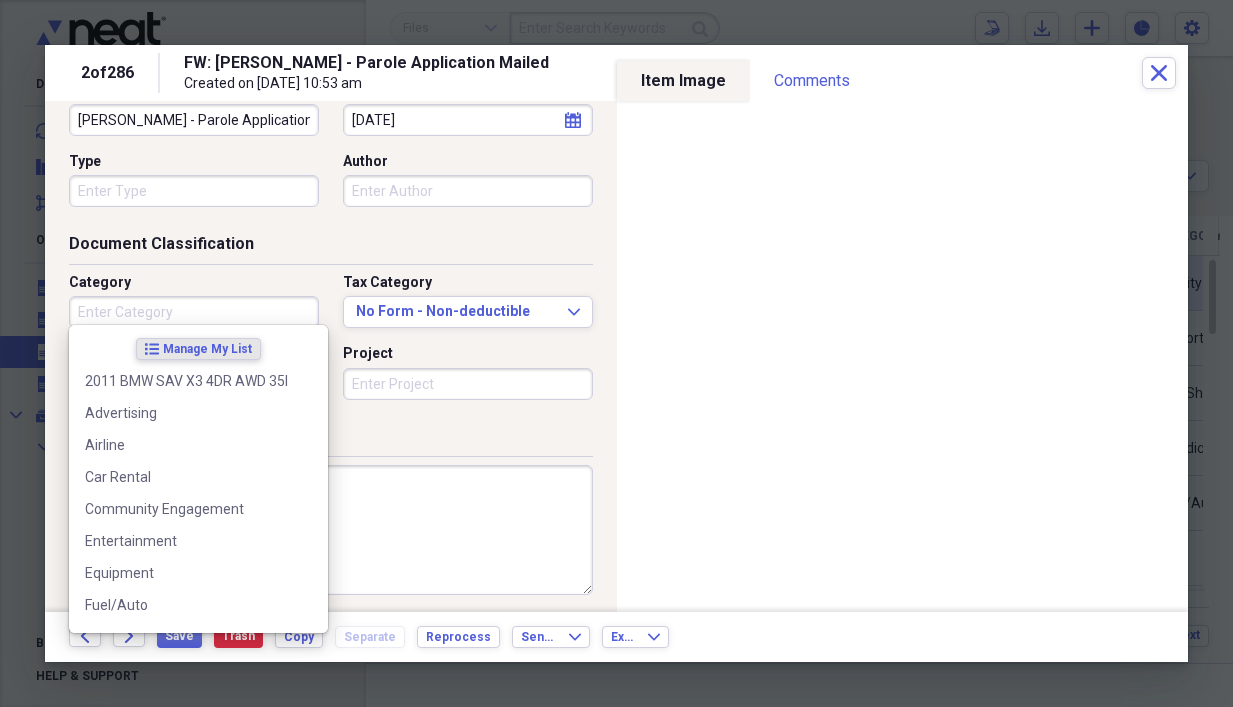 click on "Document Classification" at bounding box center (331, 248) 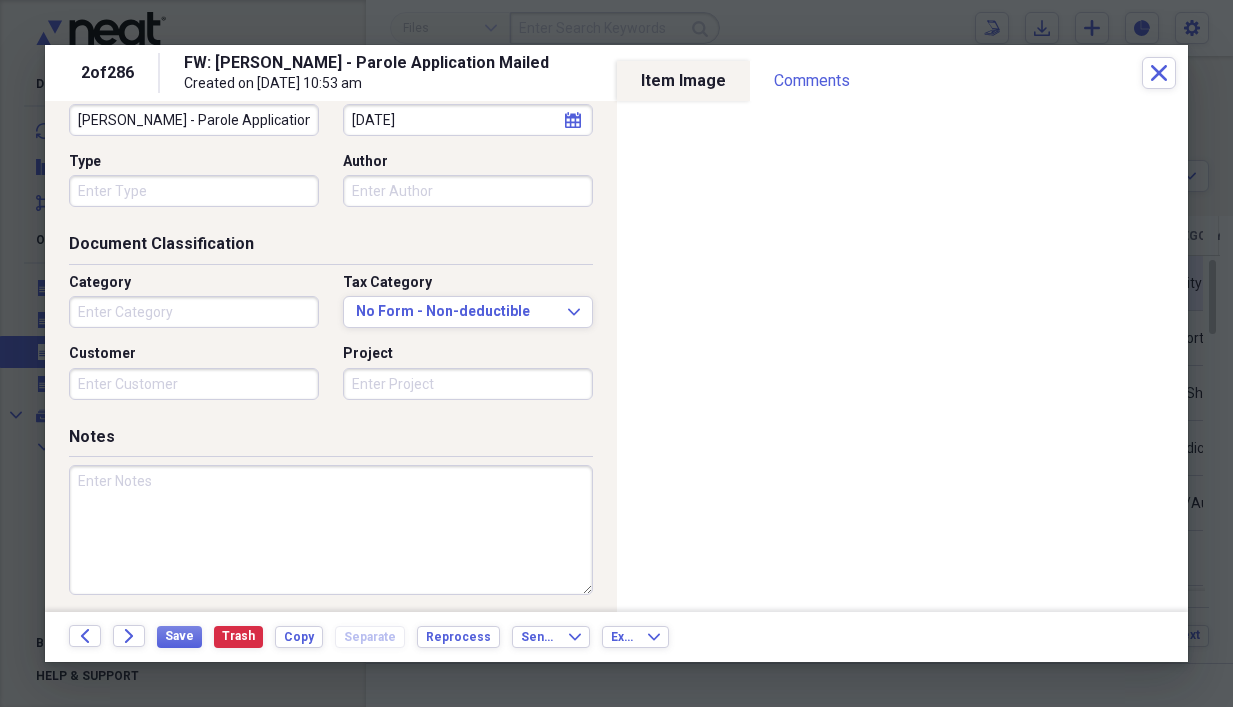 scroll, scrollTop: 0, scrollLeft: 0, axis: both 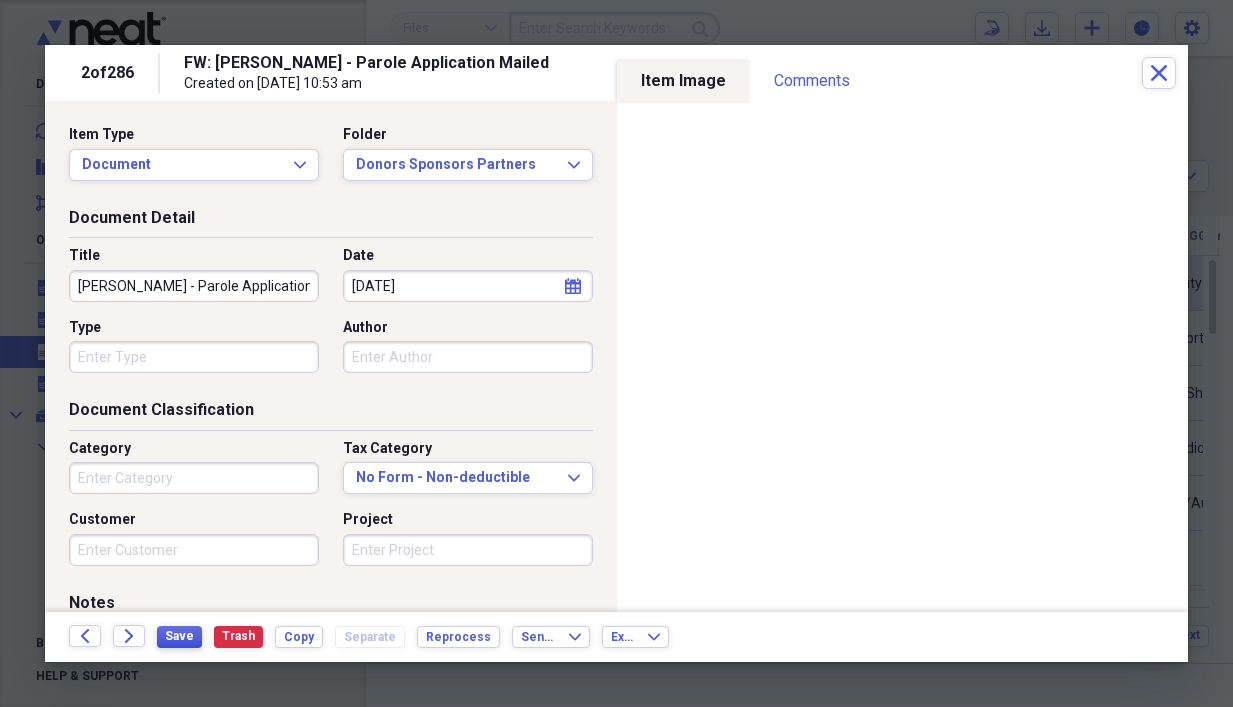 click on "Save" at bounding box center (179, 636) 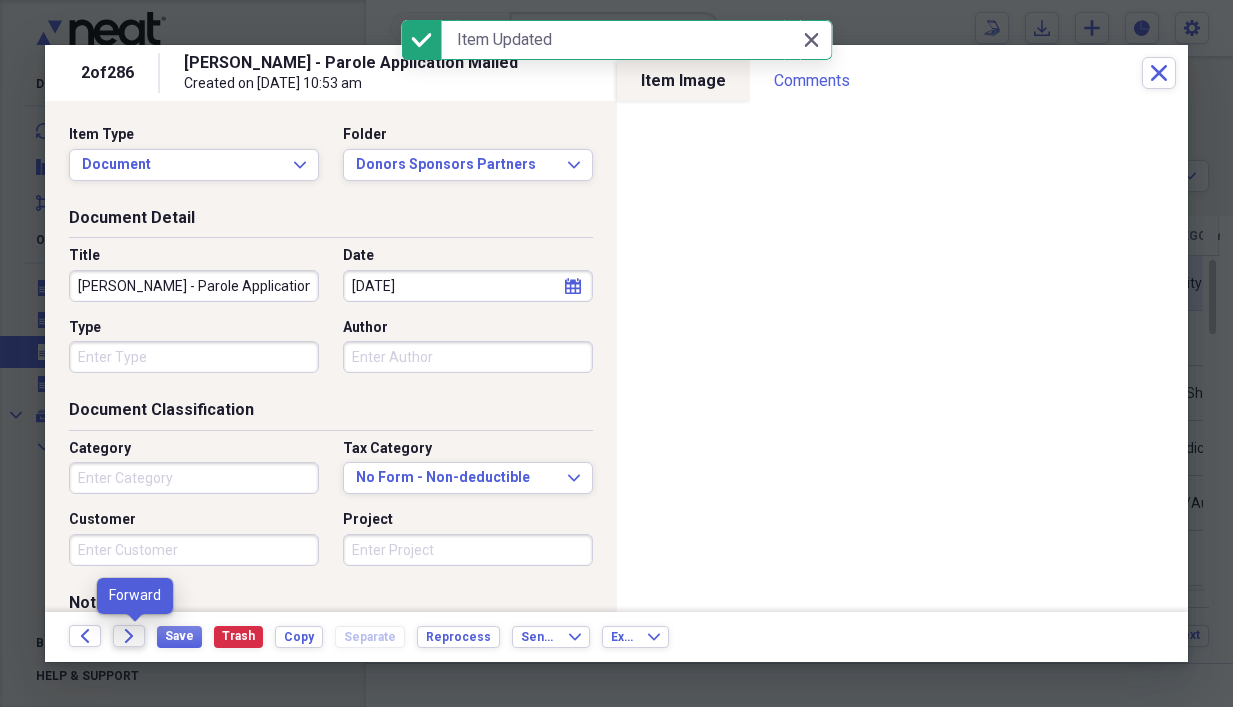 click on "Forward" at bounding box center (129, 636) 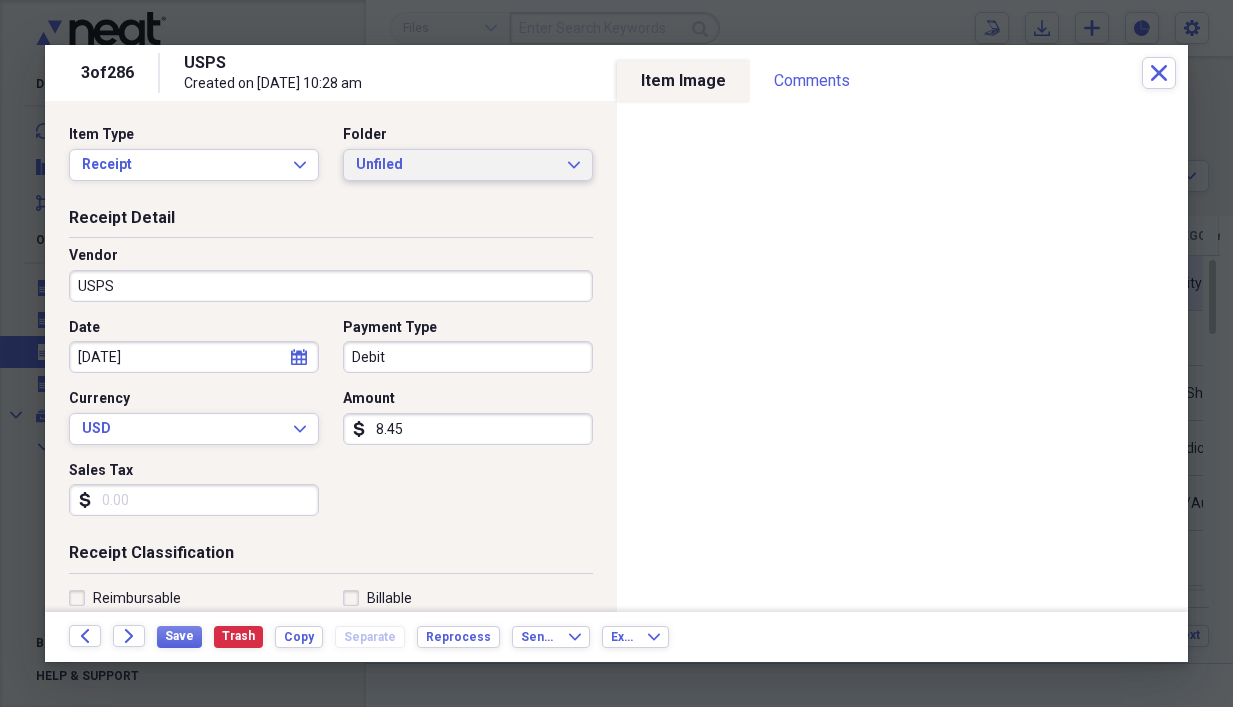 click on "Unfiled Expand" at bounding box center (468, 165) 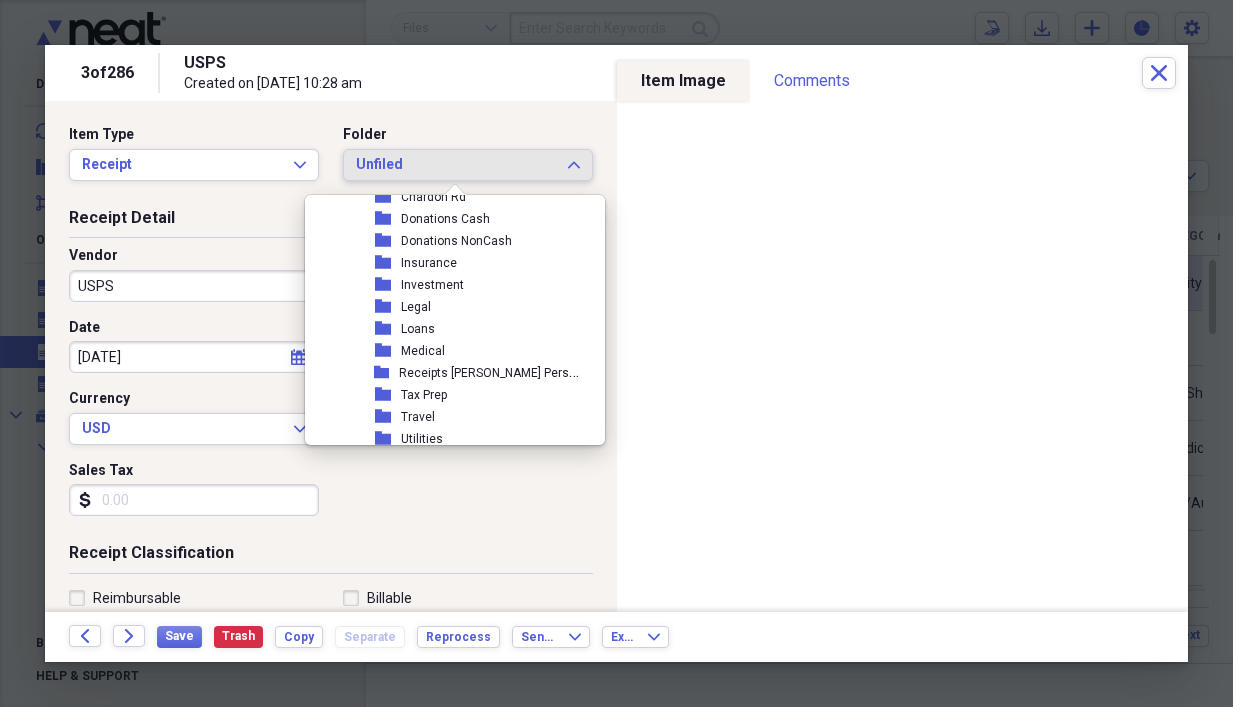 scroll, scrollTop: 833, scrollLeft: 0, axis: vertical 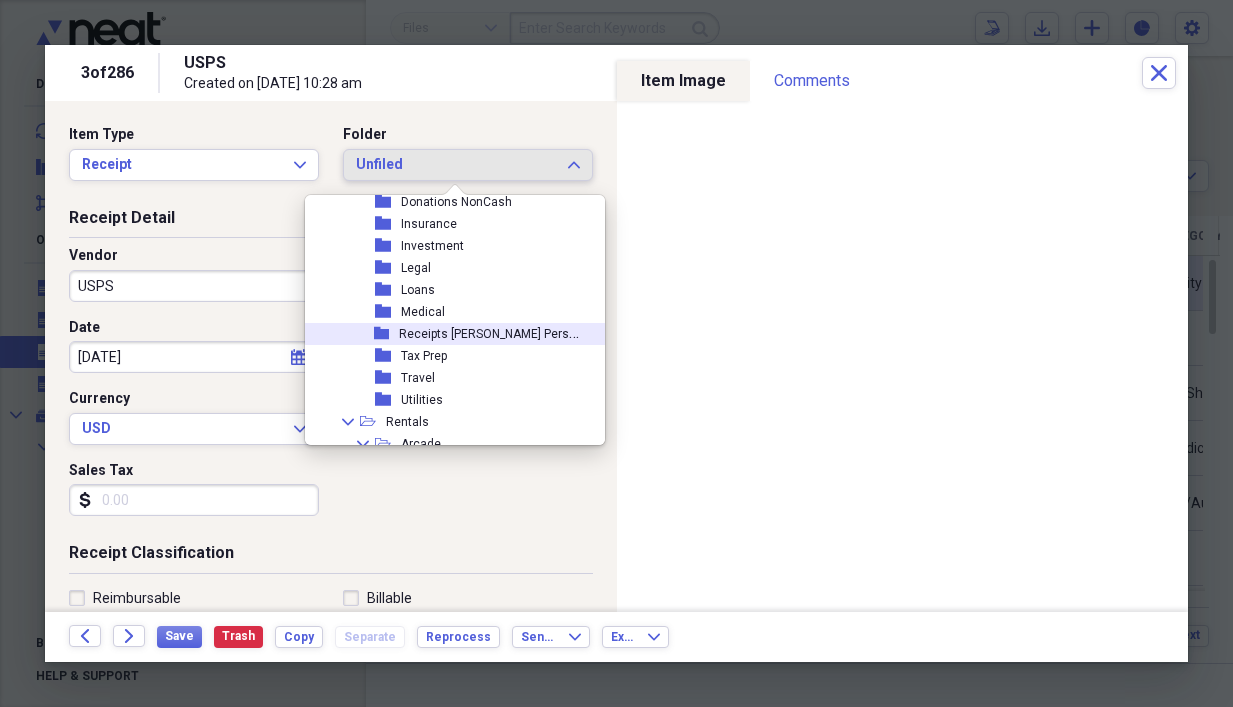 click on "Receipts [PERSON_NAME] Personal" at bounding box center [496, 332] 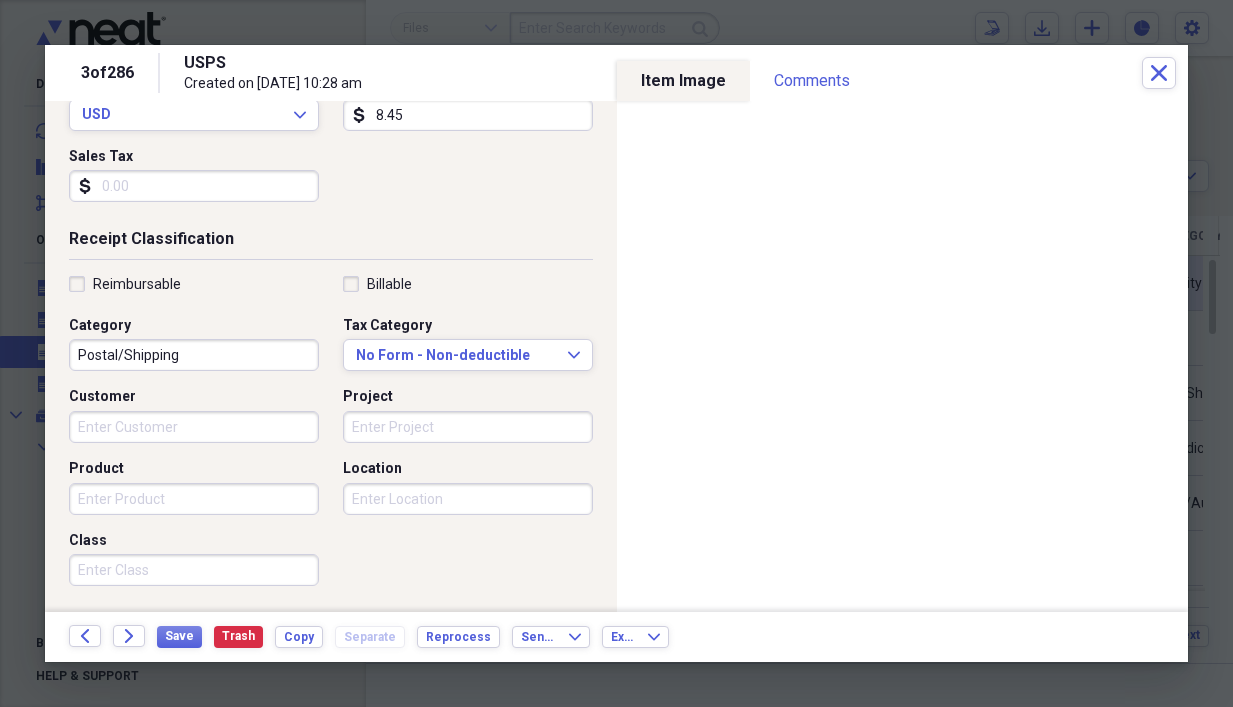 scroll, scrollTop: 333, scrollLeft: 0, axis: vertical 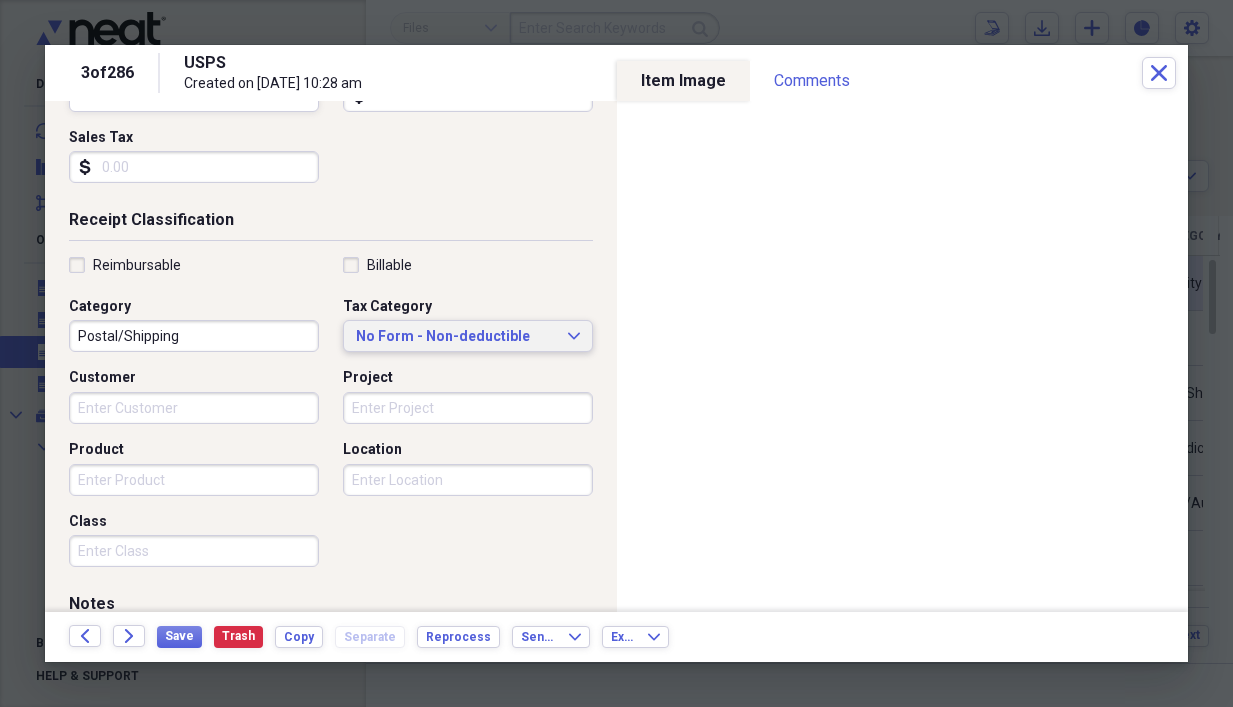 click on "No Form - Non-deductible" at bounding box center (456, 337) 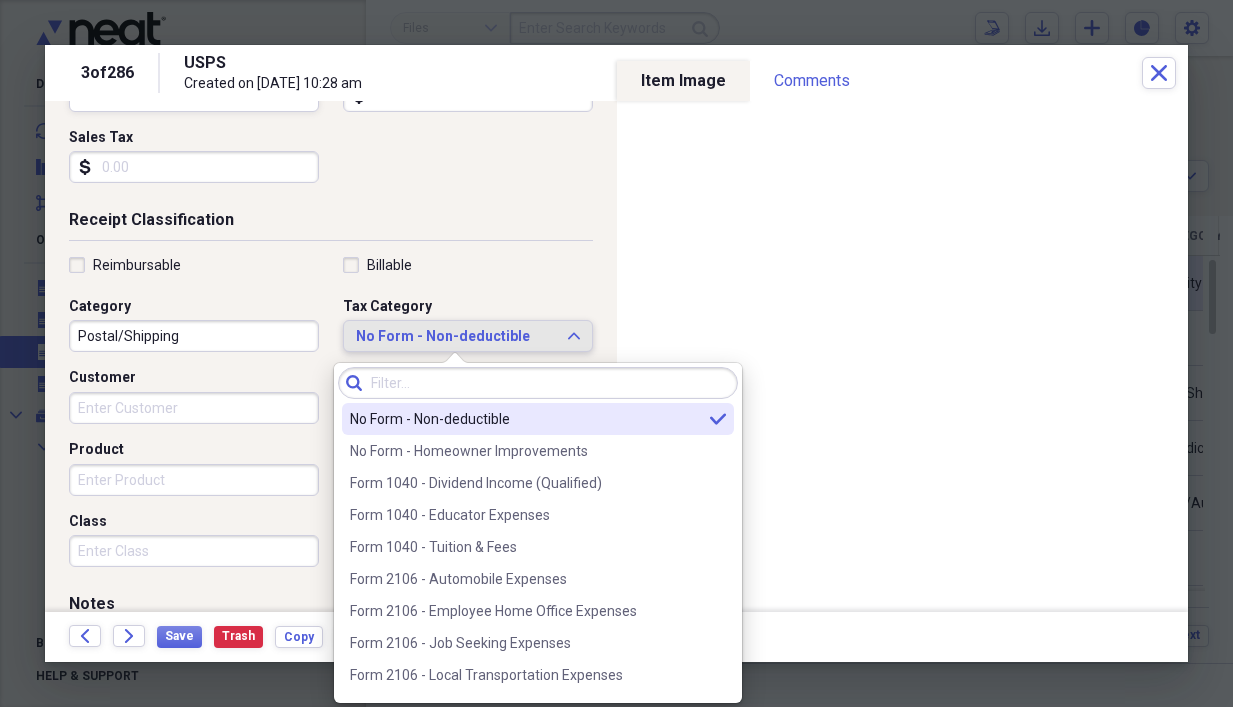 click on "Reimbursable Billable Category Postal/Shipping Tax Category No Form - Non-deductible Expand Customer Project Product Location Class" at bounding box center (331, 416) 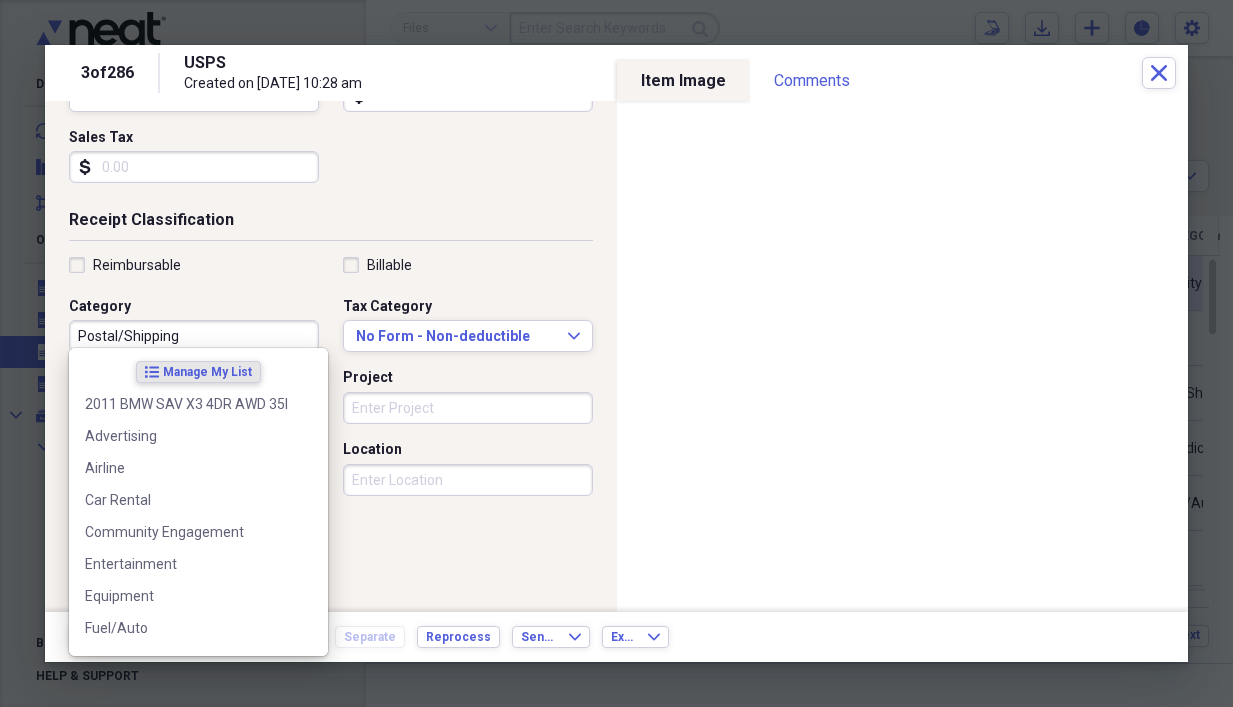 click on "Postal/Shipping" at bounding box center [194, 336] 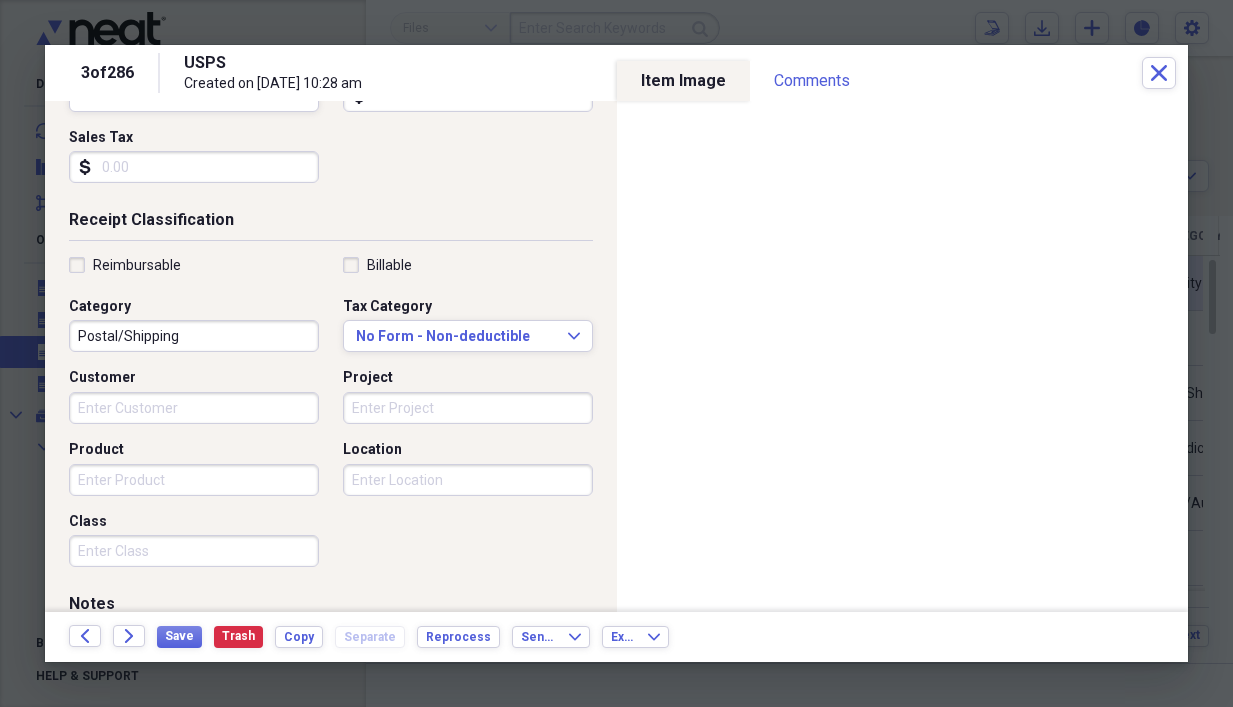 click on "Category" at bounding box center (194, 307) 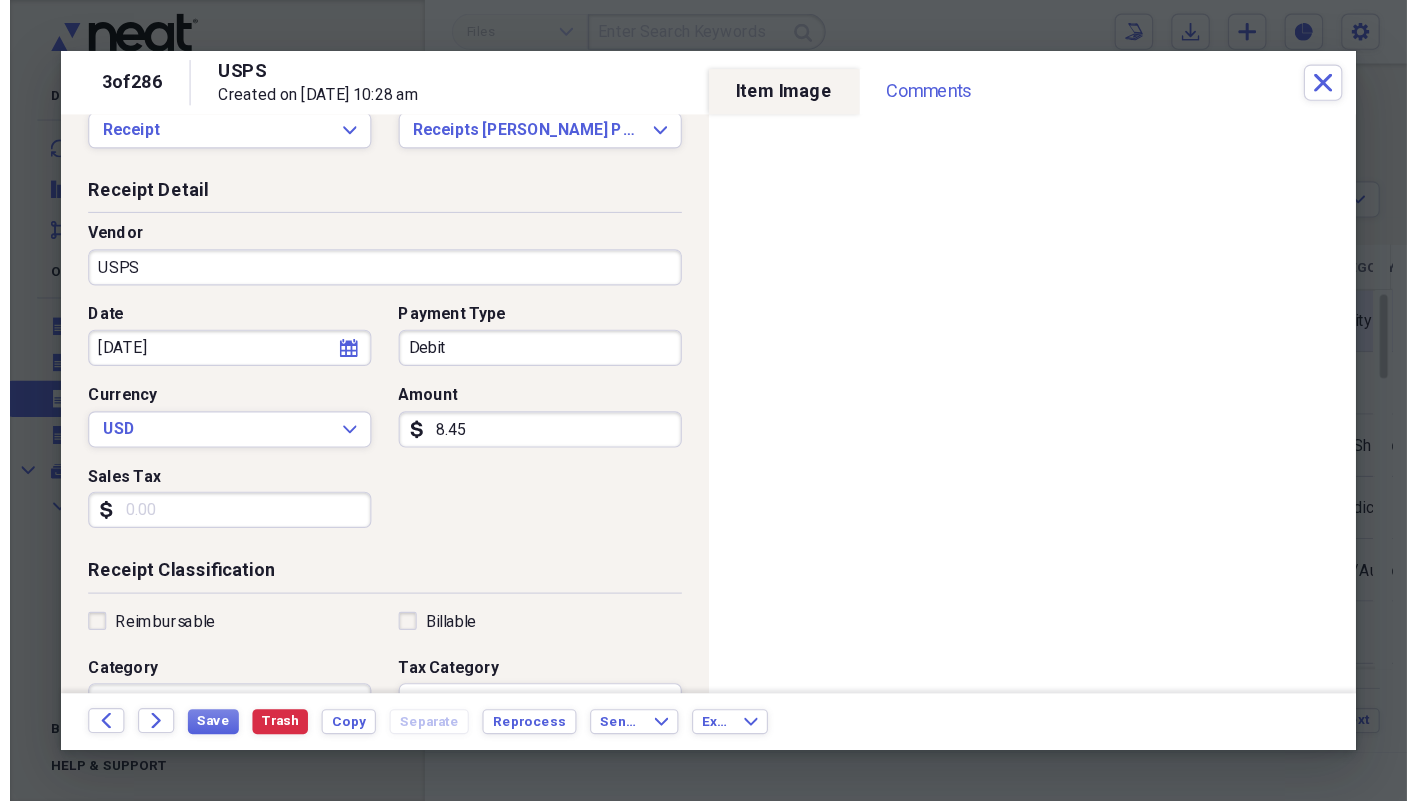 scroll, scrollTop: 499, scrollLeft: 0, axis: vertical 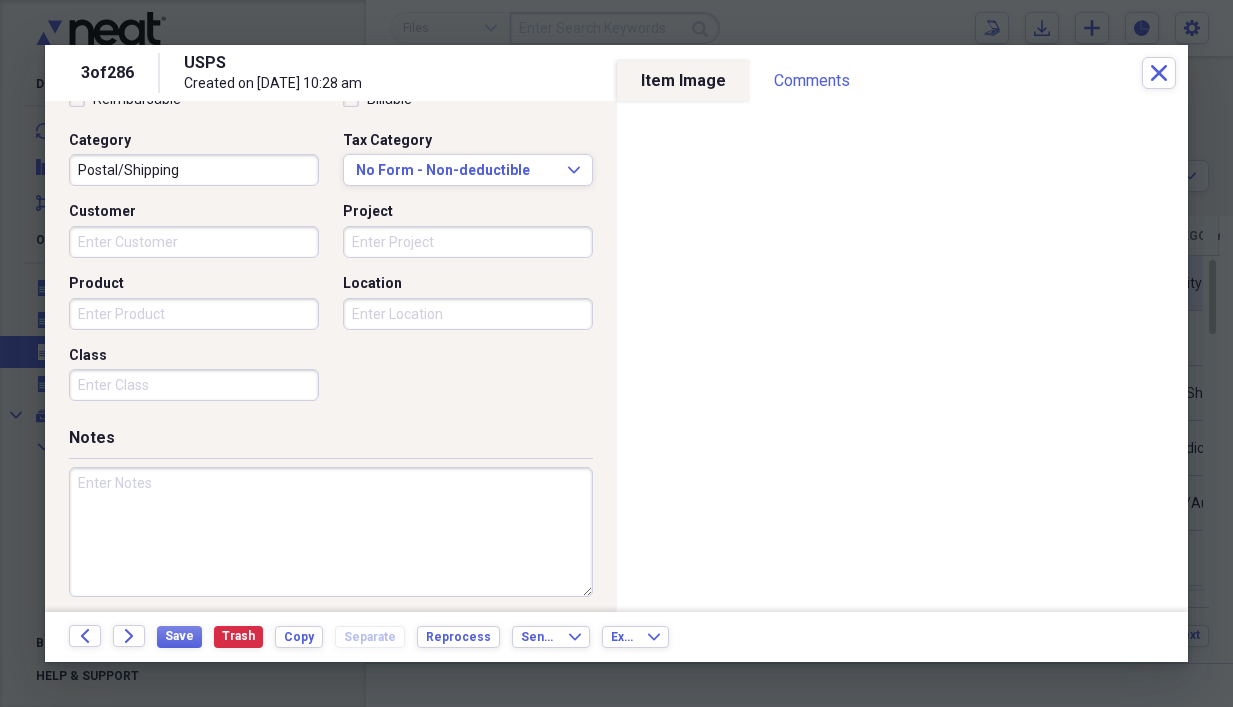 click at bounding box center [331, 532] 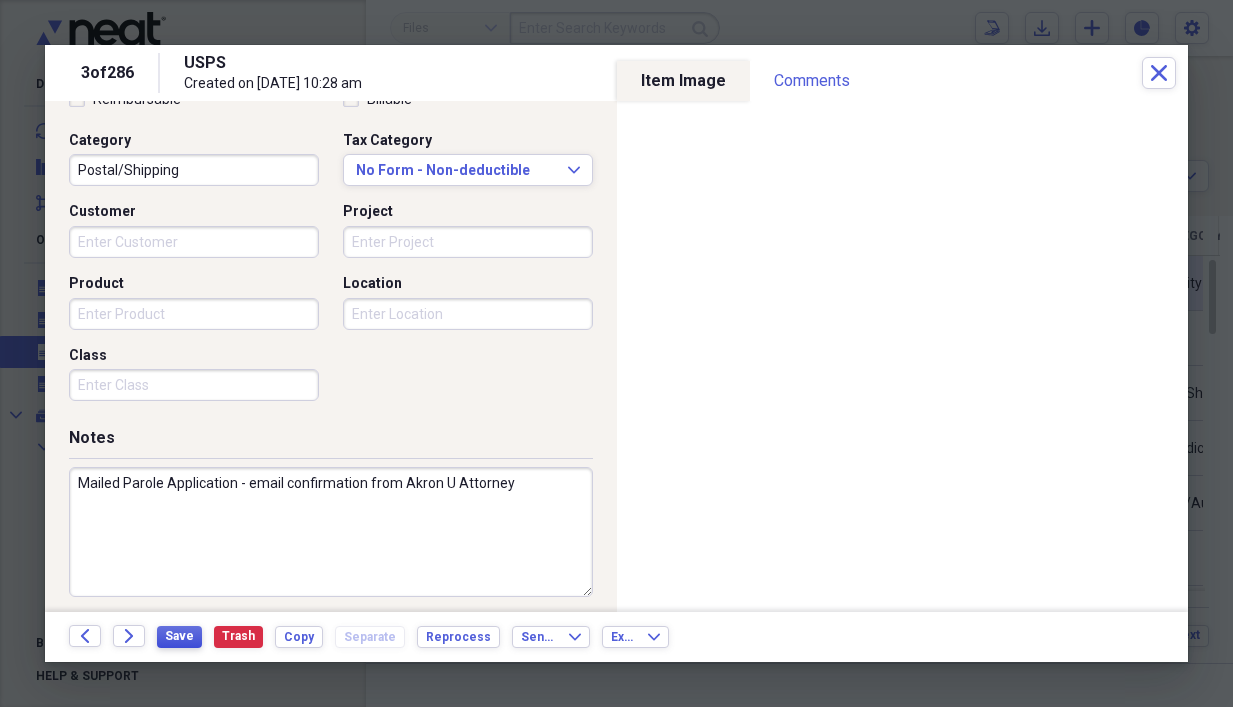 click on "Save" at bounding box center [179, 636] 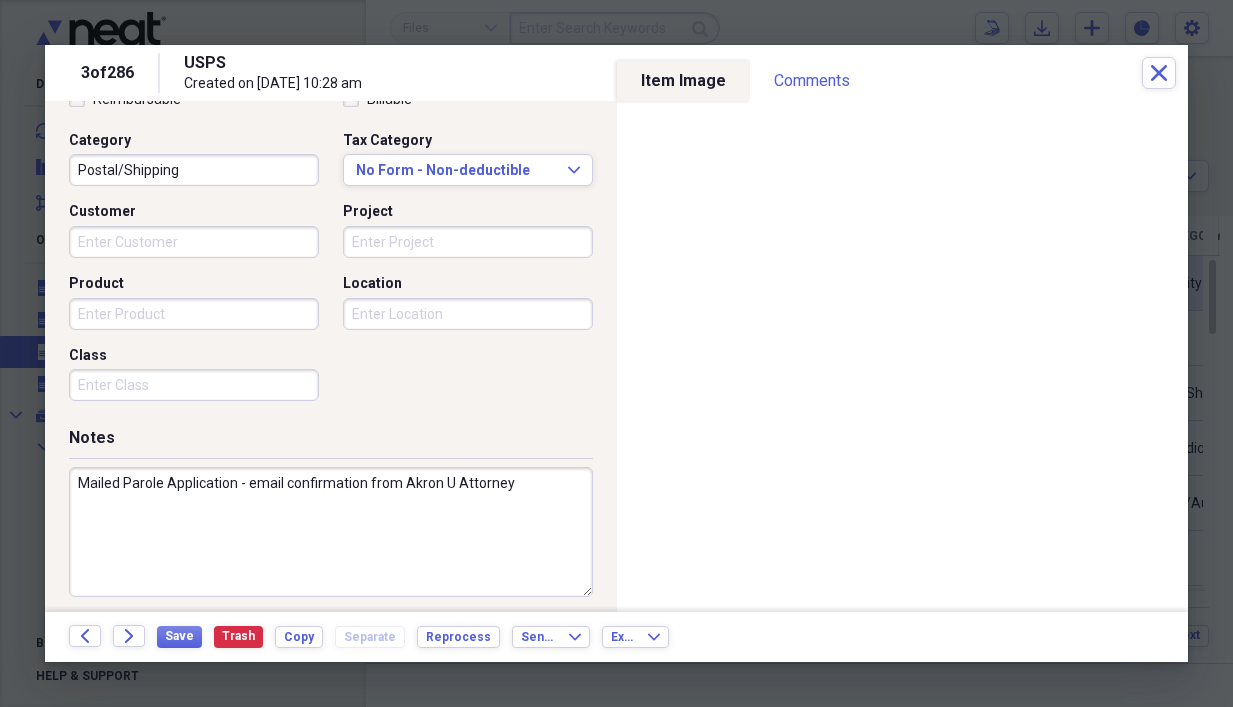 click on "Mailed Parole Application - email confirmation from Akron U Attorney" at bounding box center (331, 532) 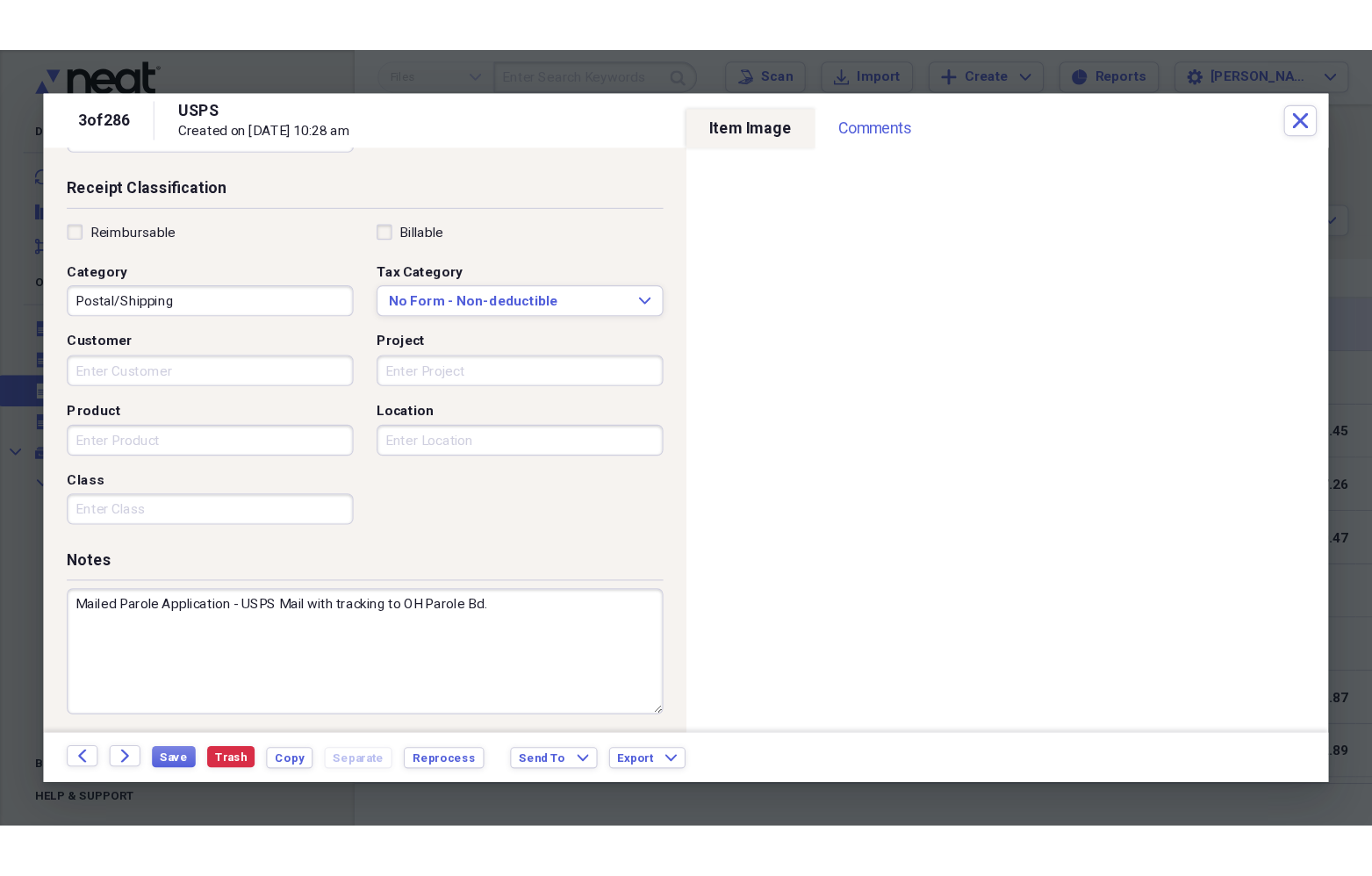scroll, scrollTop: 227, scrollLeft: 0, axis: vertical 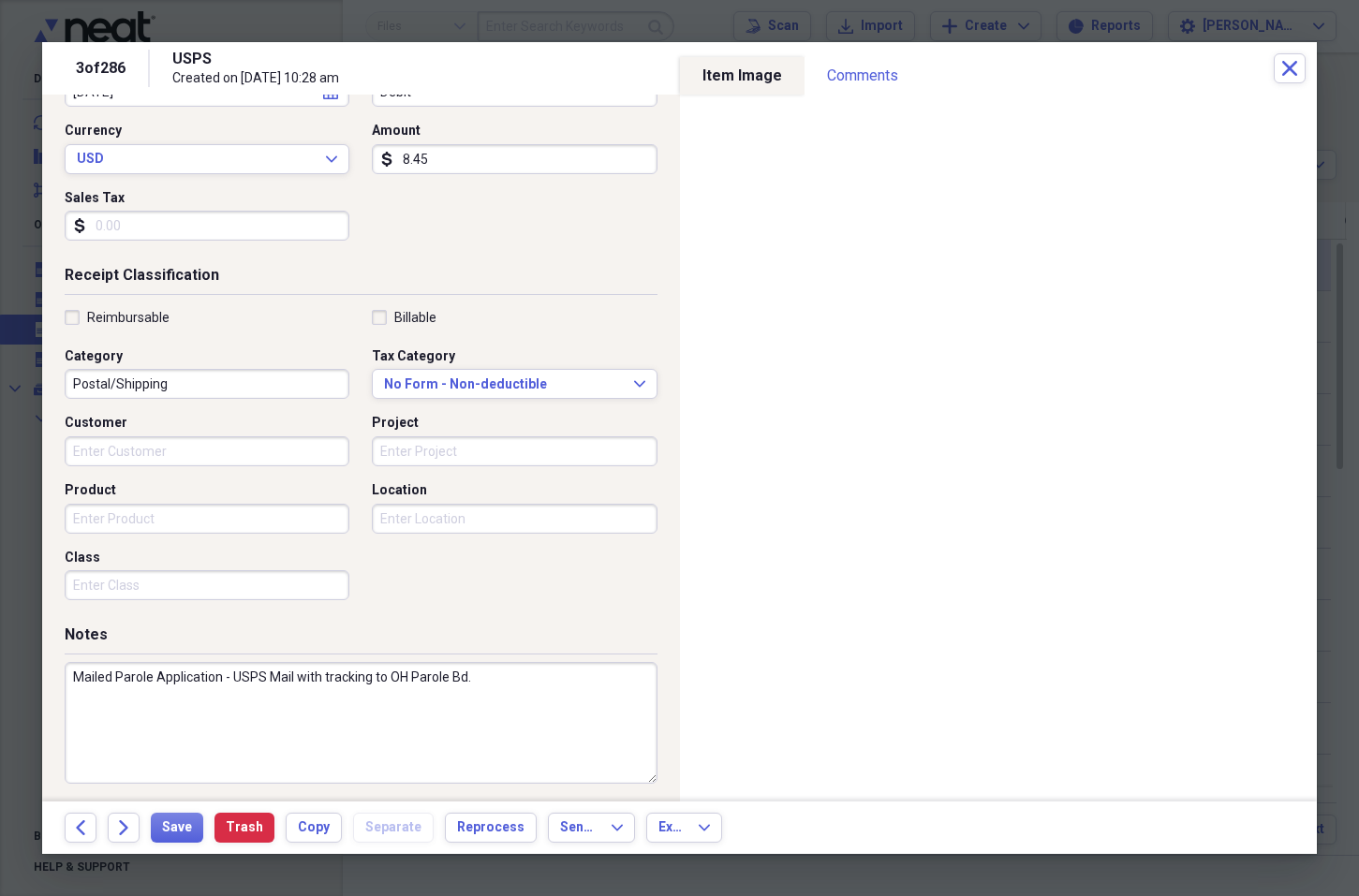 click on "Mailed Parole Application - USPS Mail with tracking to OH Parole Bd." at bounding box center [361, 723] 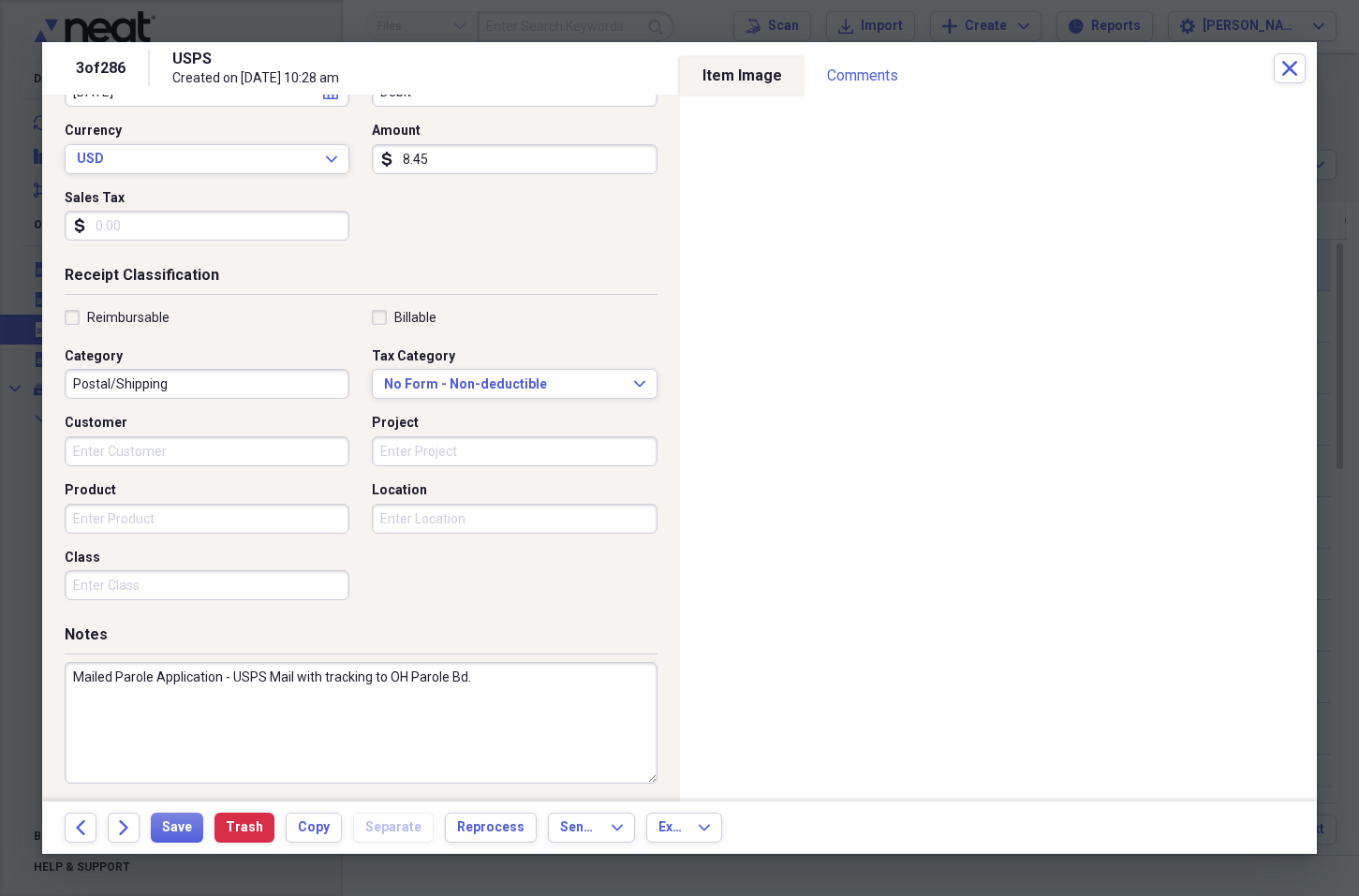 type on "Mailed Parole Application - USPS Mail with tracking to OH Parole Bd." 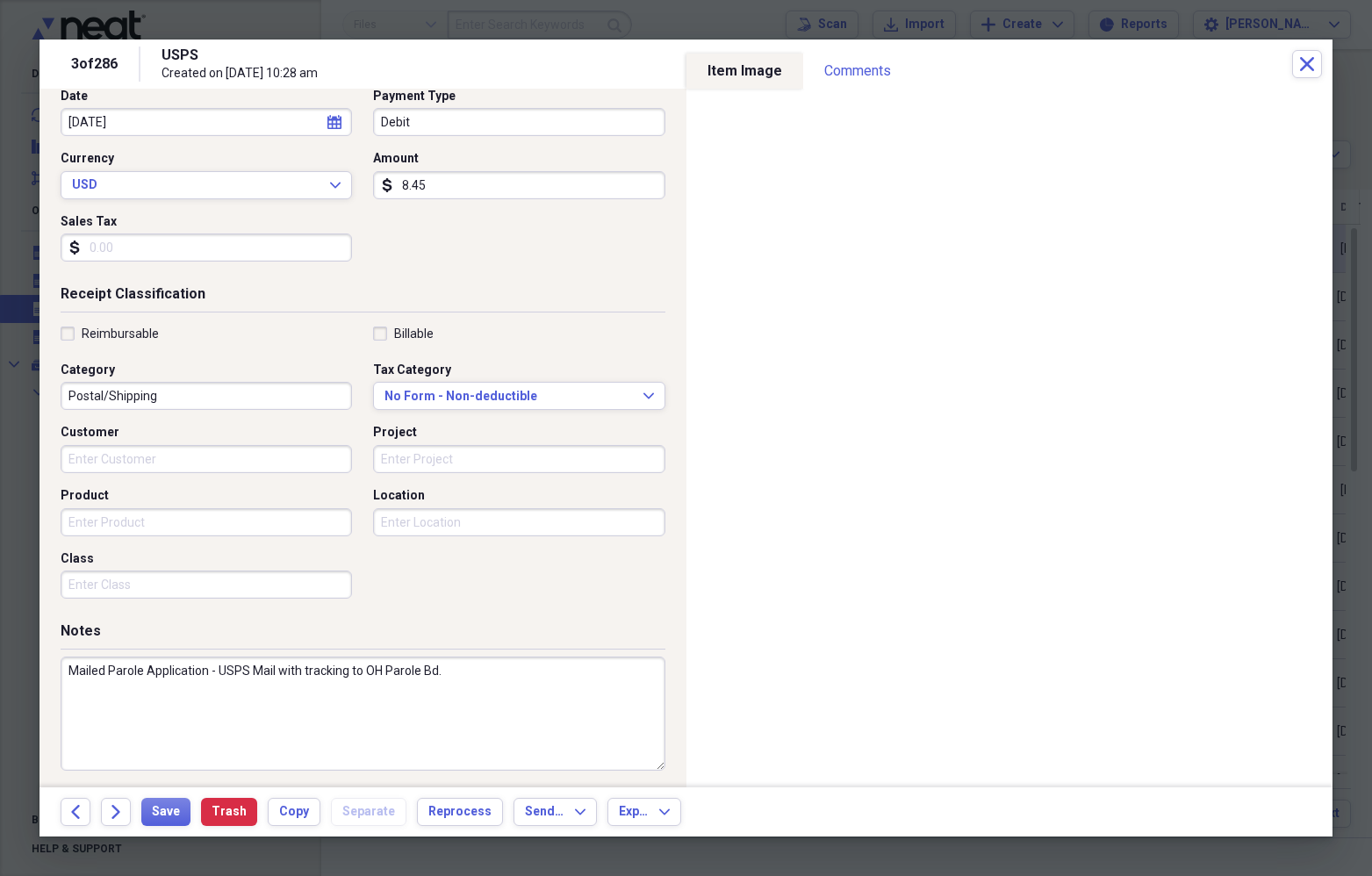 scroll, scrollTop: 191, scrollLeft: 0, axis: vertical 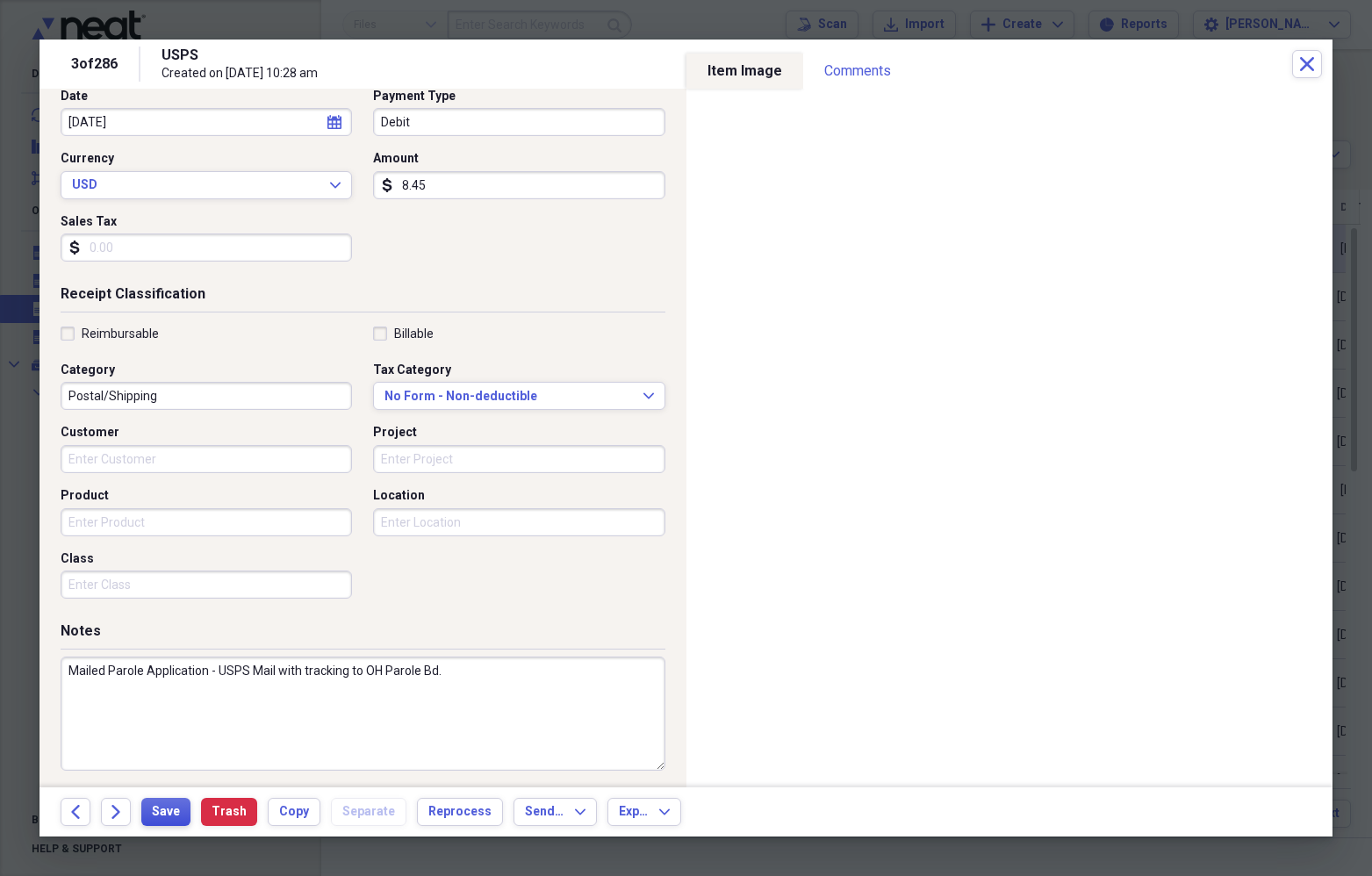 click on "Save" at bounding box center [166, 812] 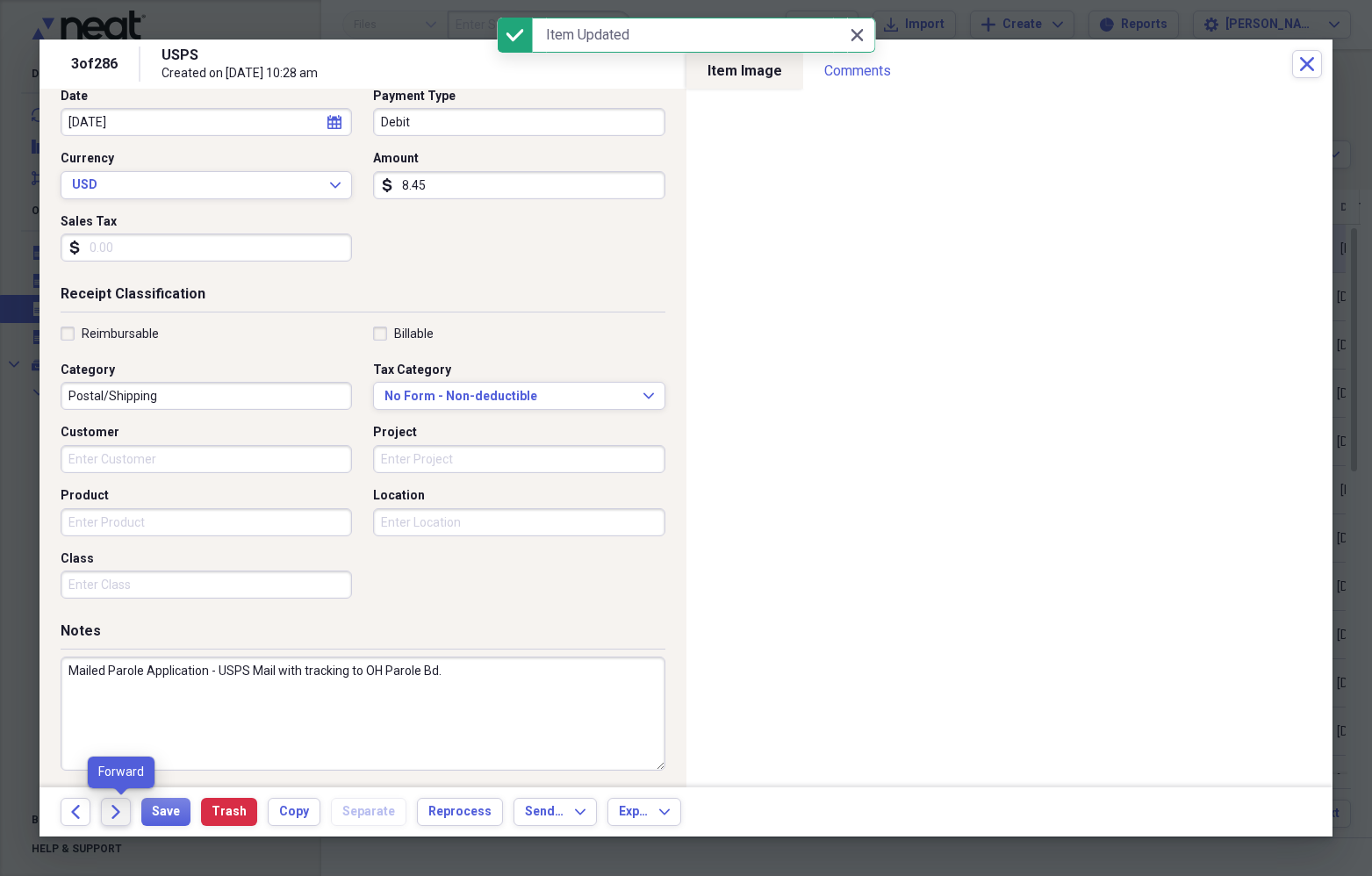 click on "Forward" at bounding box center (116, 812) 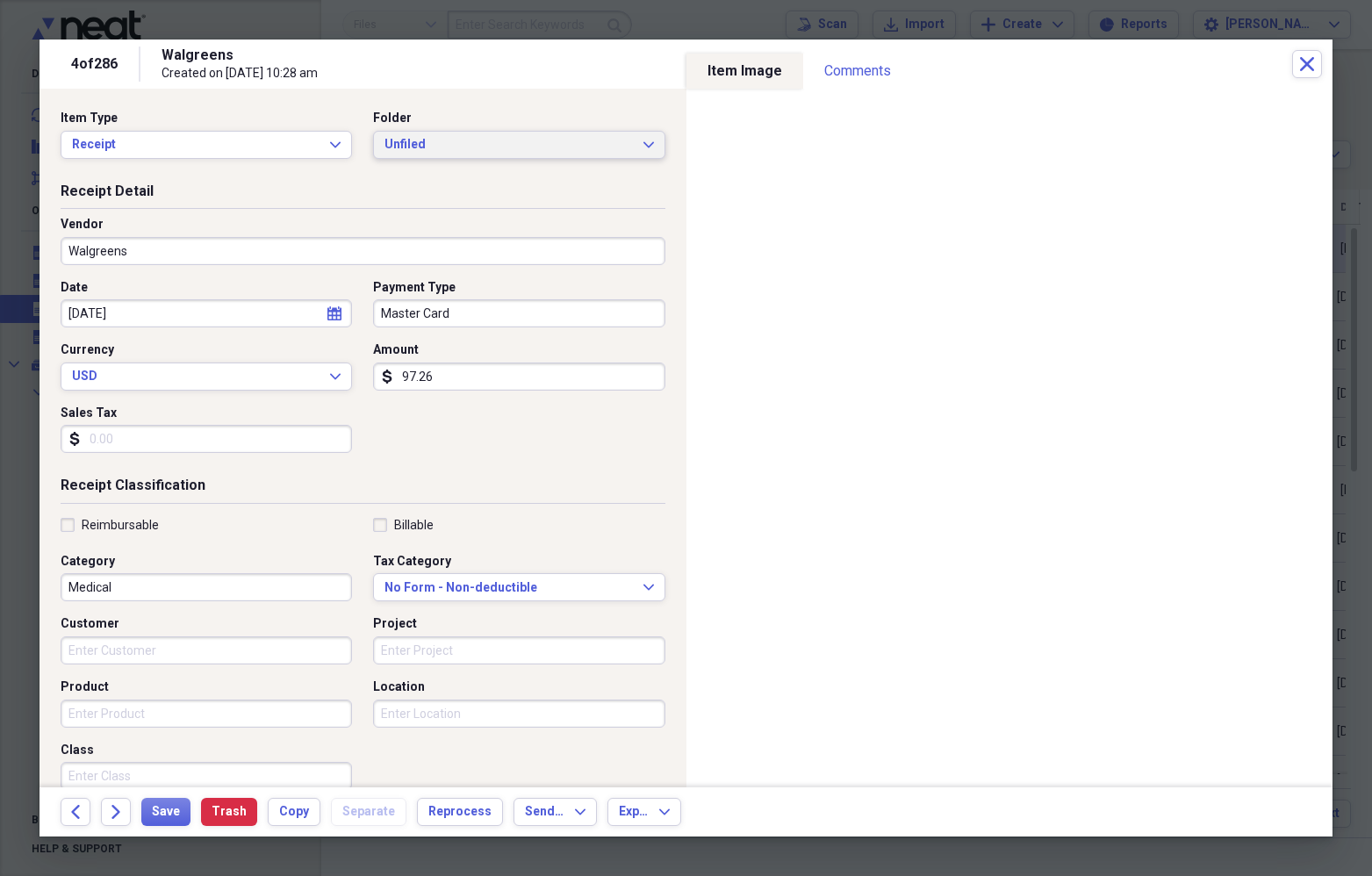 click on "Unfiled" at bounding box center [508, 145] 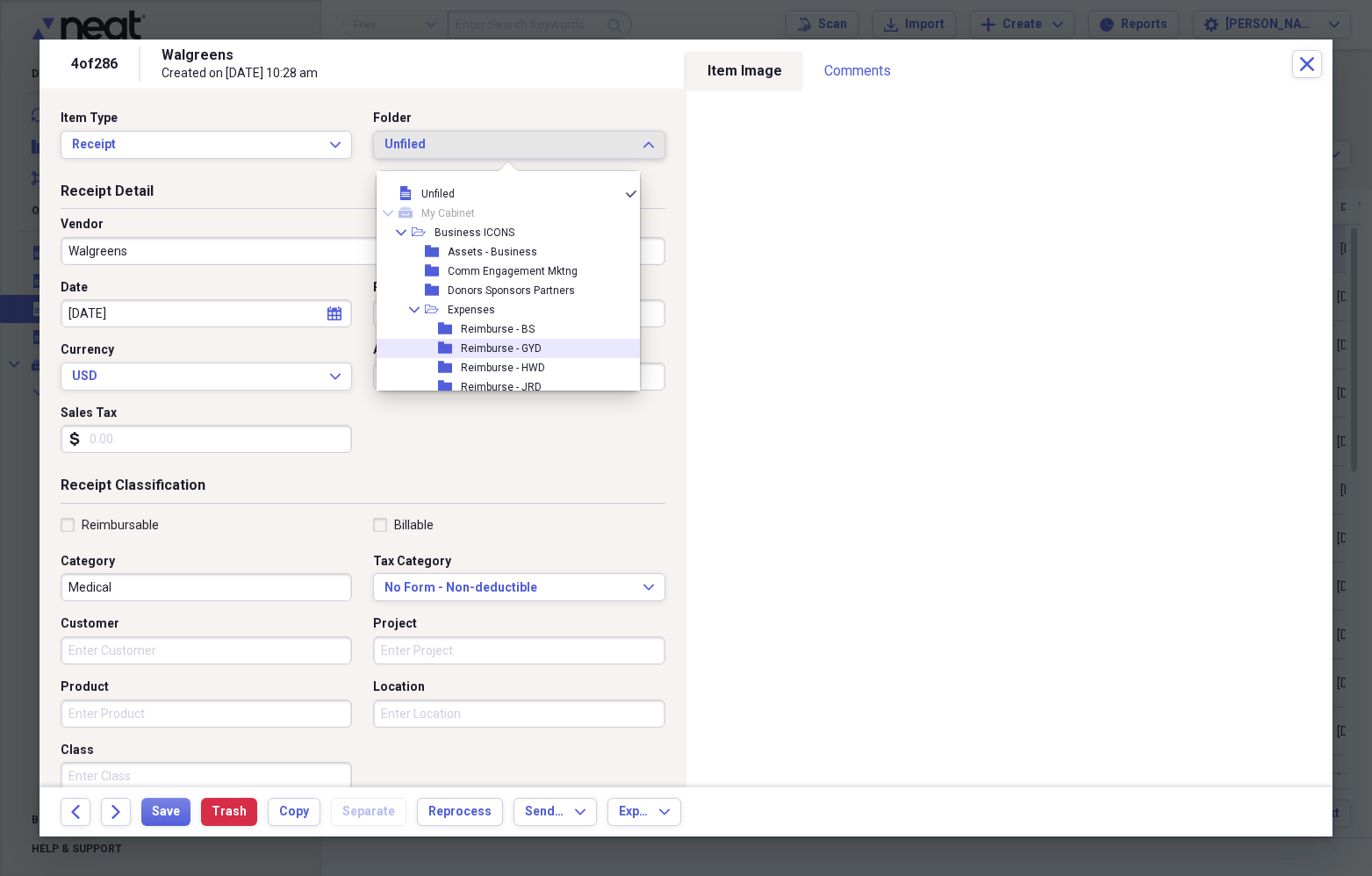 scroll, scrollTop: 191, scrollLeft: 0, axis: vertical 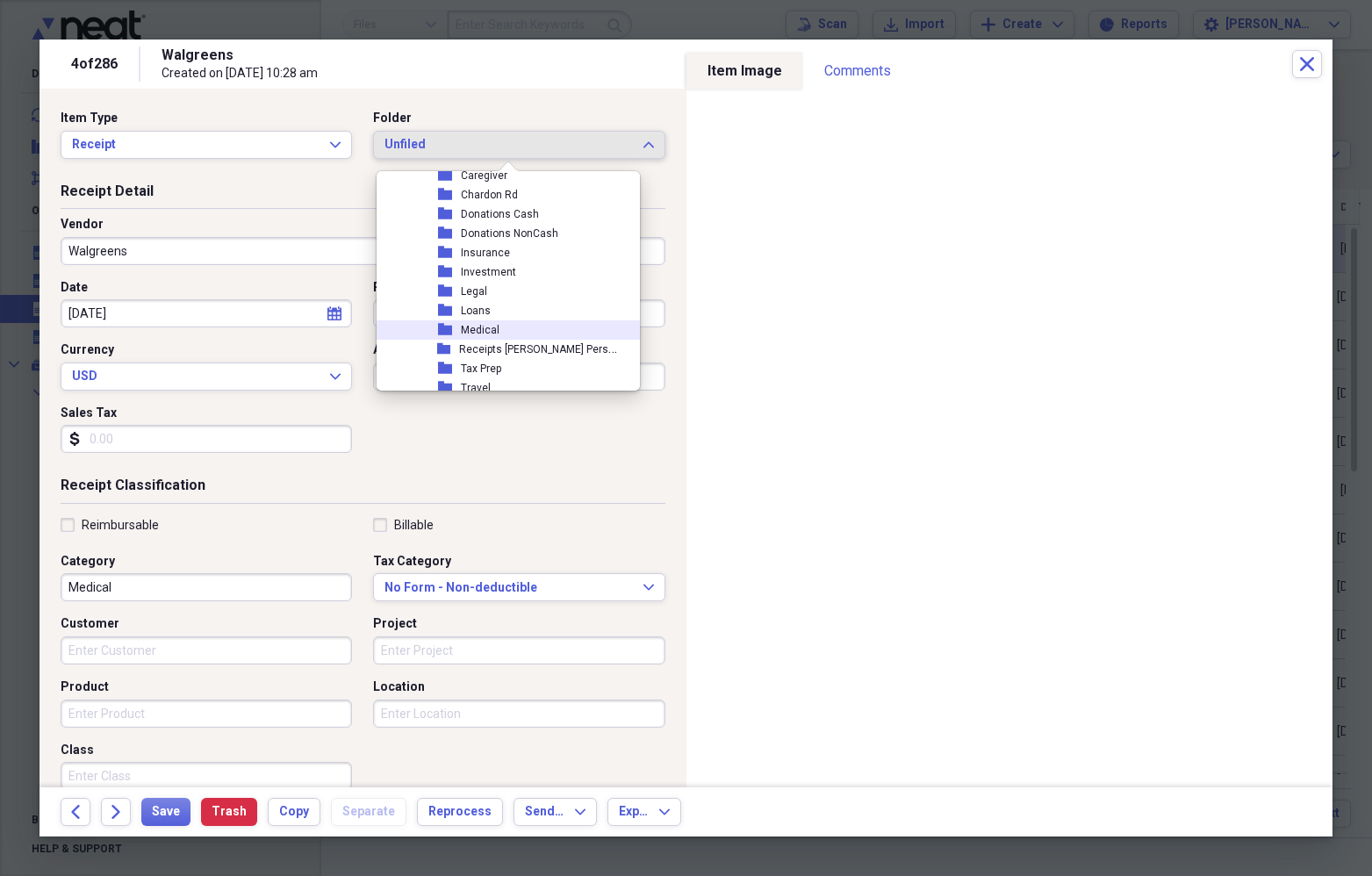 click on "folder Medical" at bounding box center [501, 330] 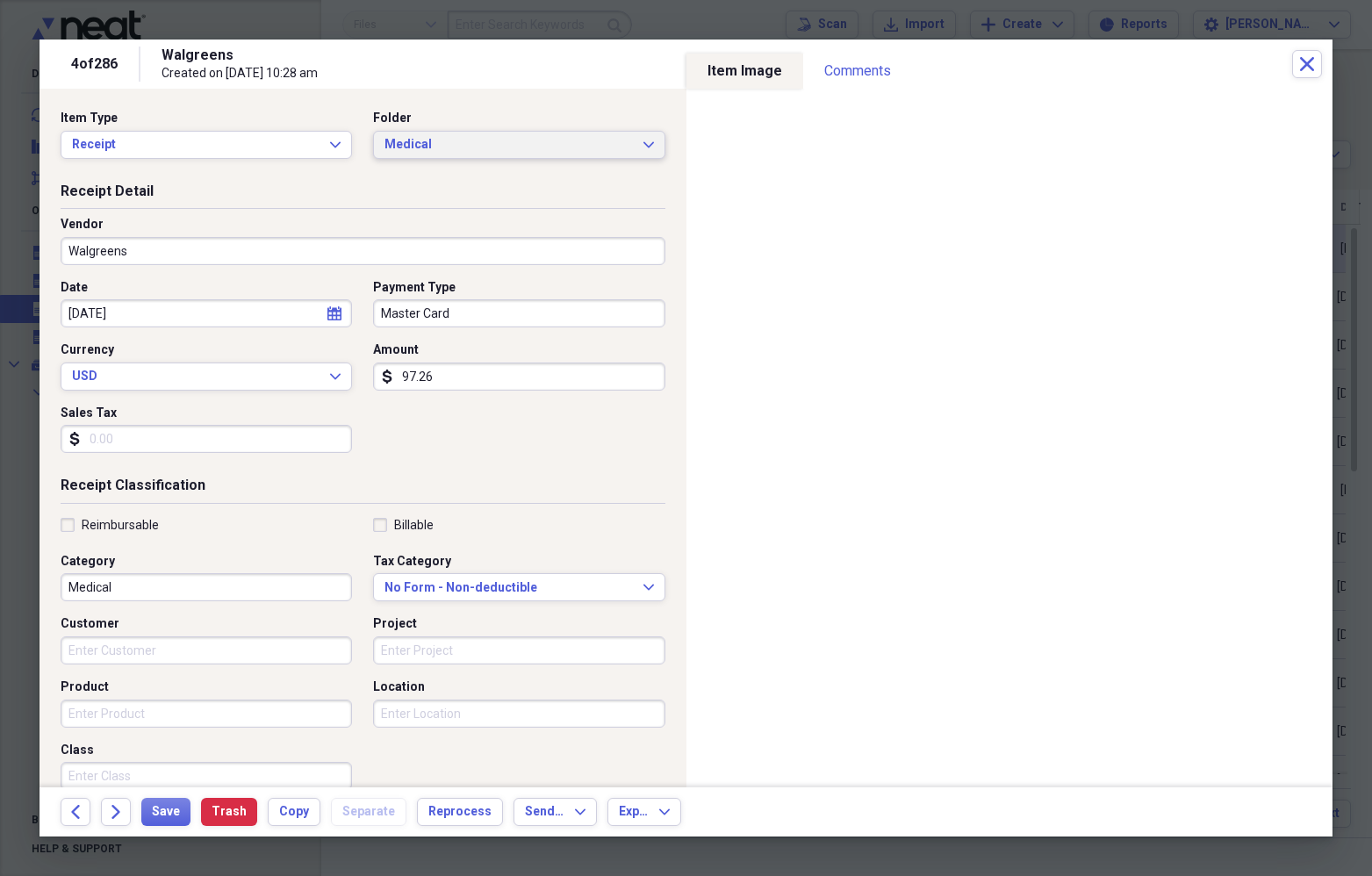 click on "Medical" at bounding box center (508, 145) 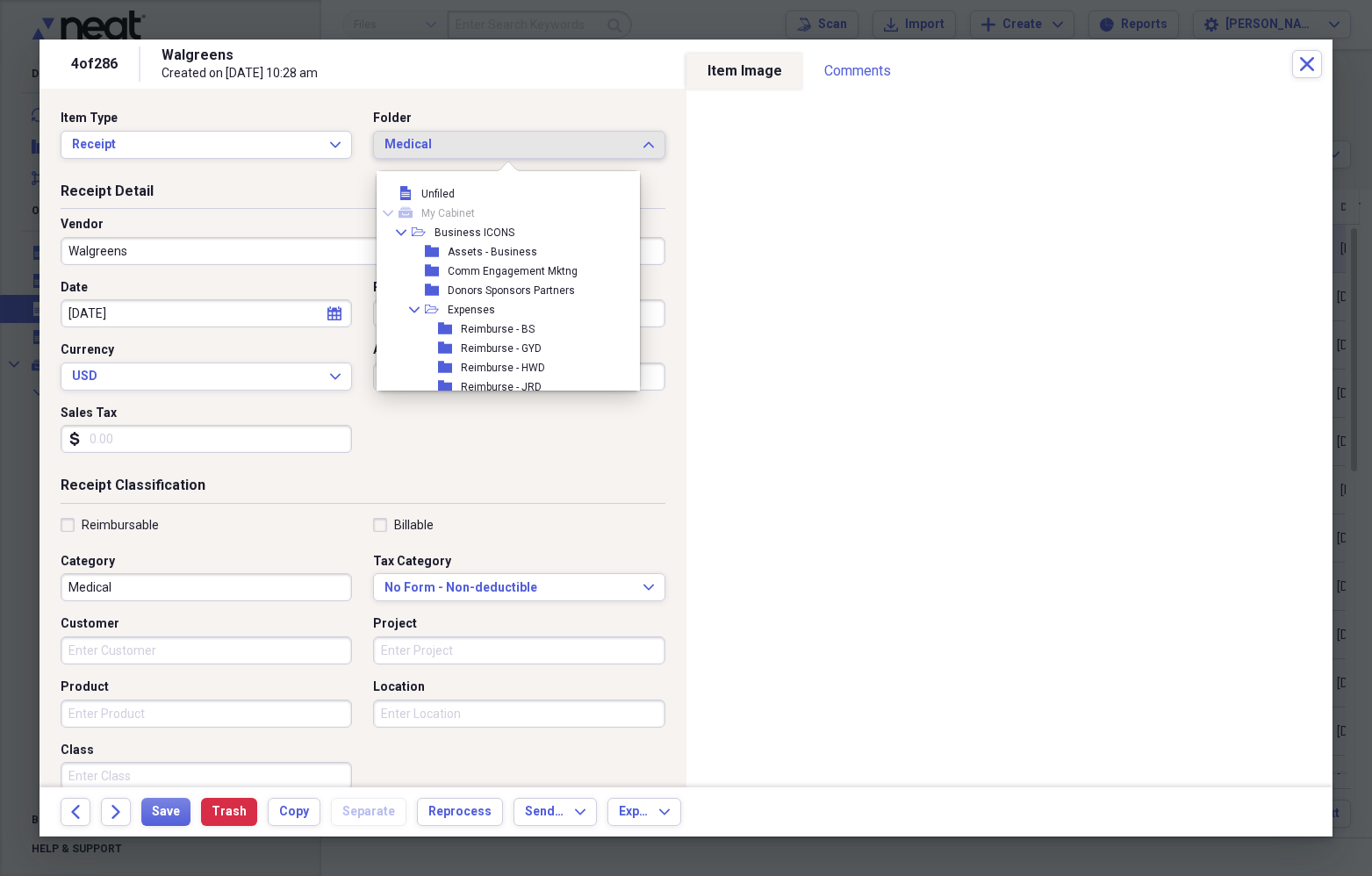scroll, scrollTop: 724, scrollLeft: 0, axis: vertical 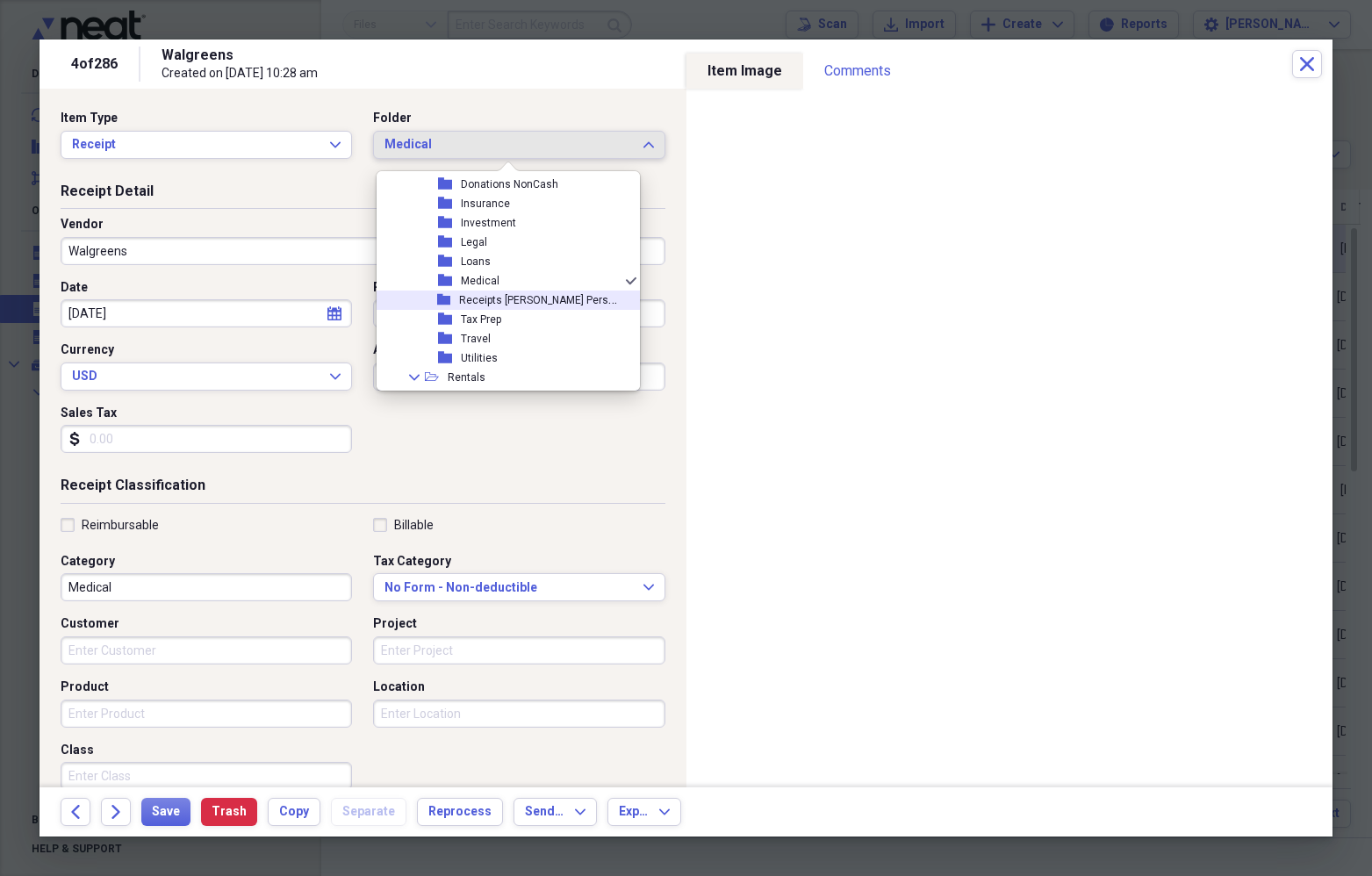 click on "folder Receipts [PERSON_NAME] Personal" at bounding box center [501, 300] 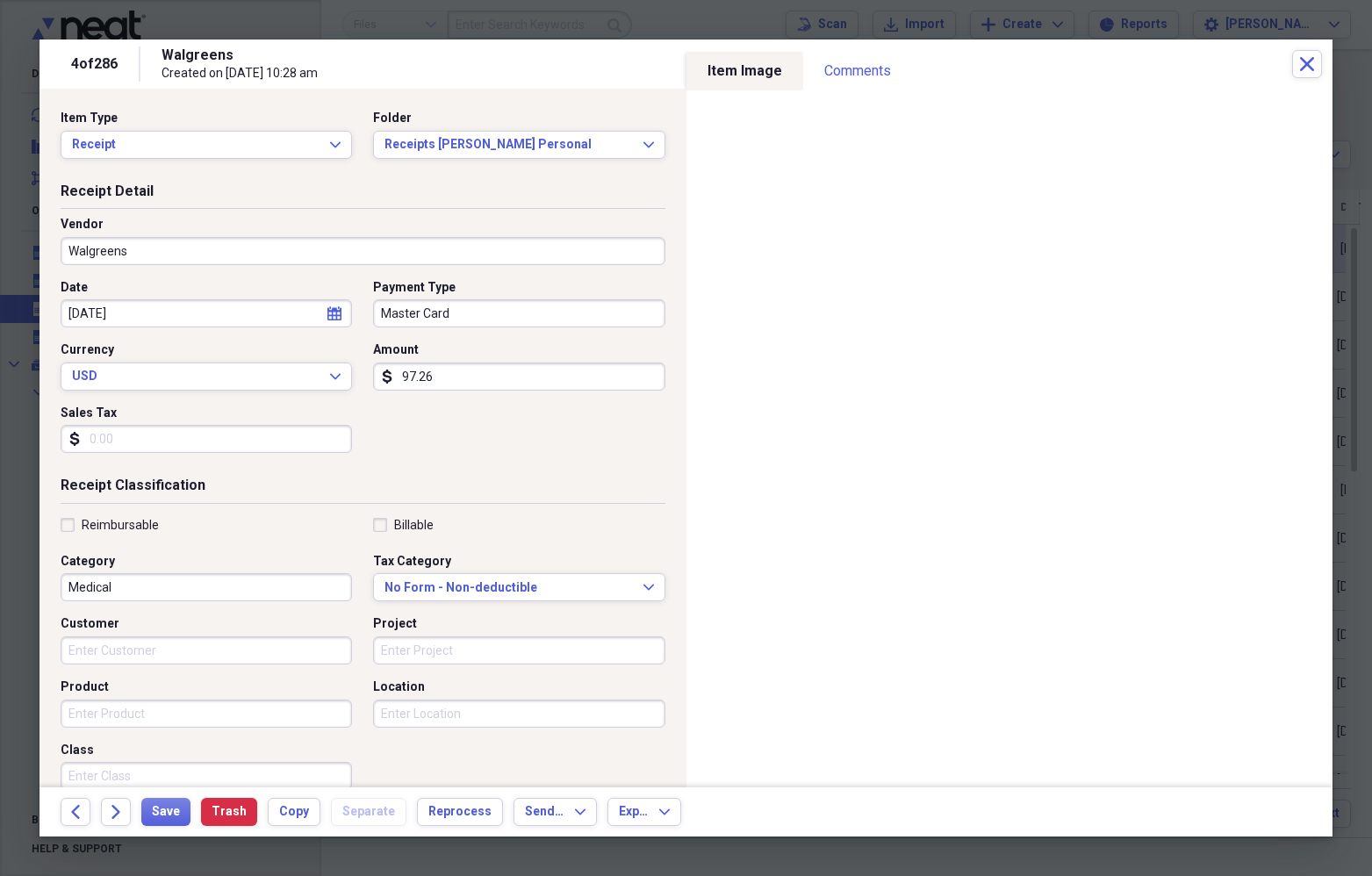 click on "97.26" at bounding box center (519, 377) 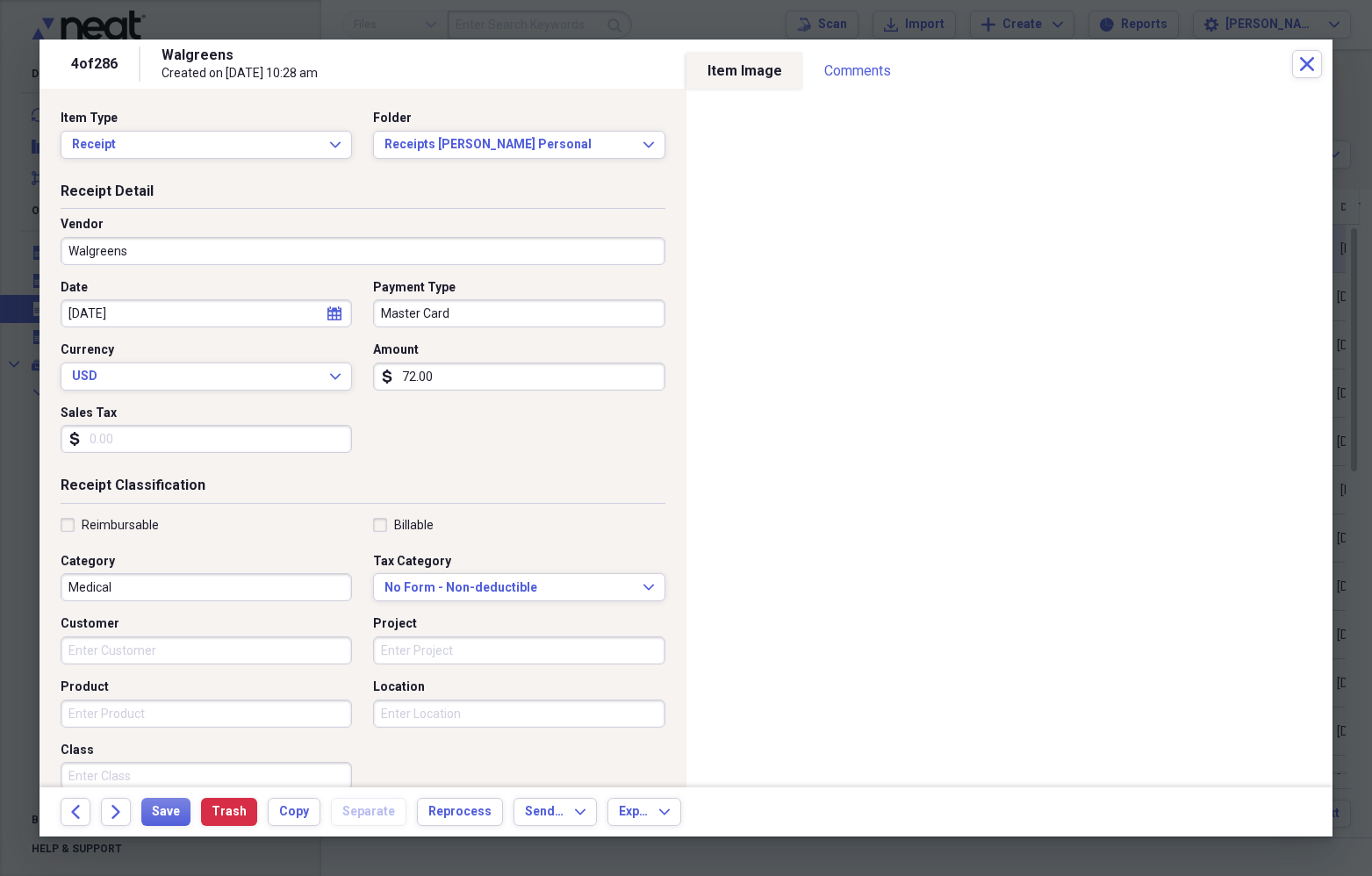 type on "72.00" 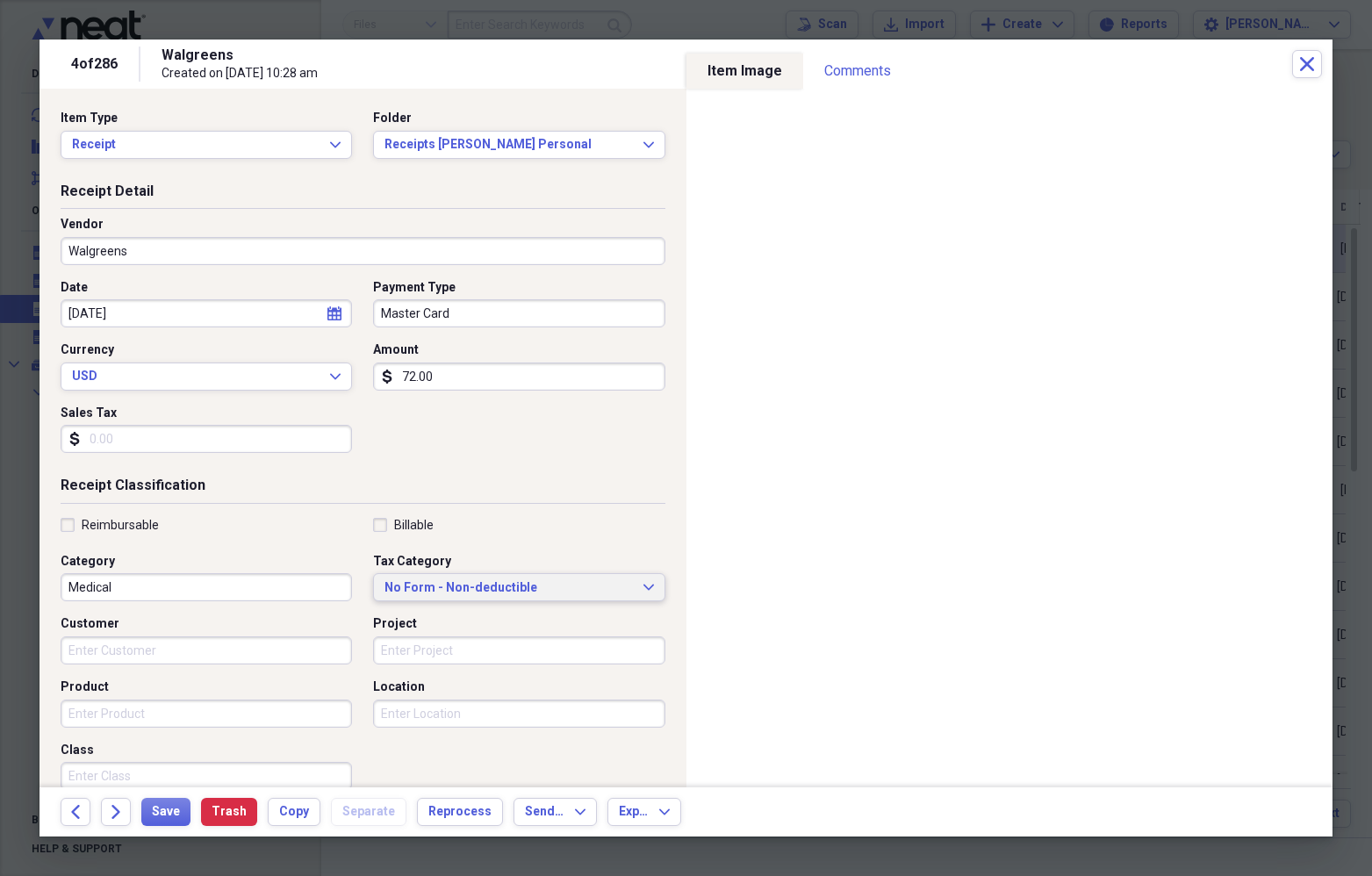 click on "No Form - Non-deductible" at bounding box center [508, 588] 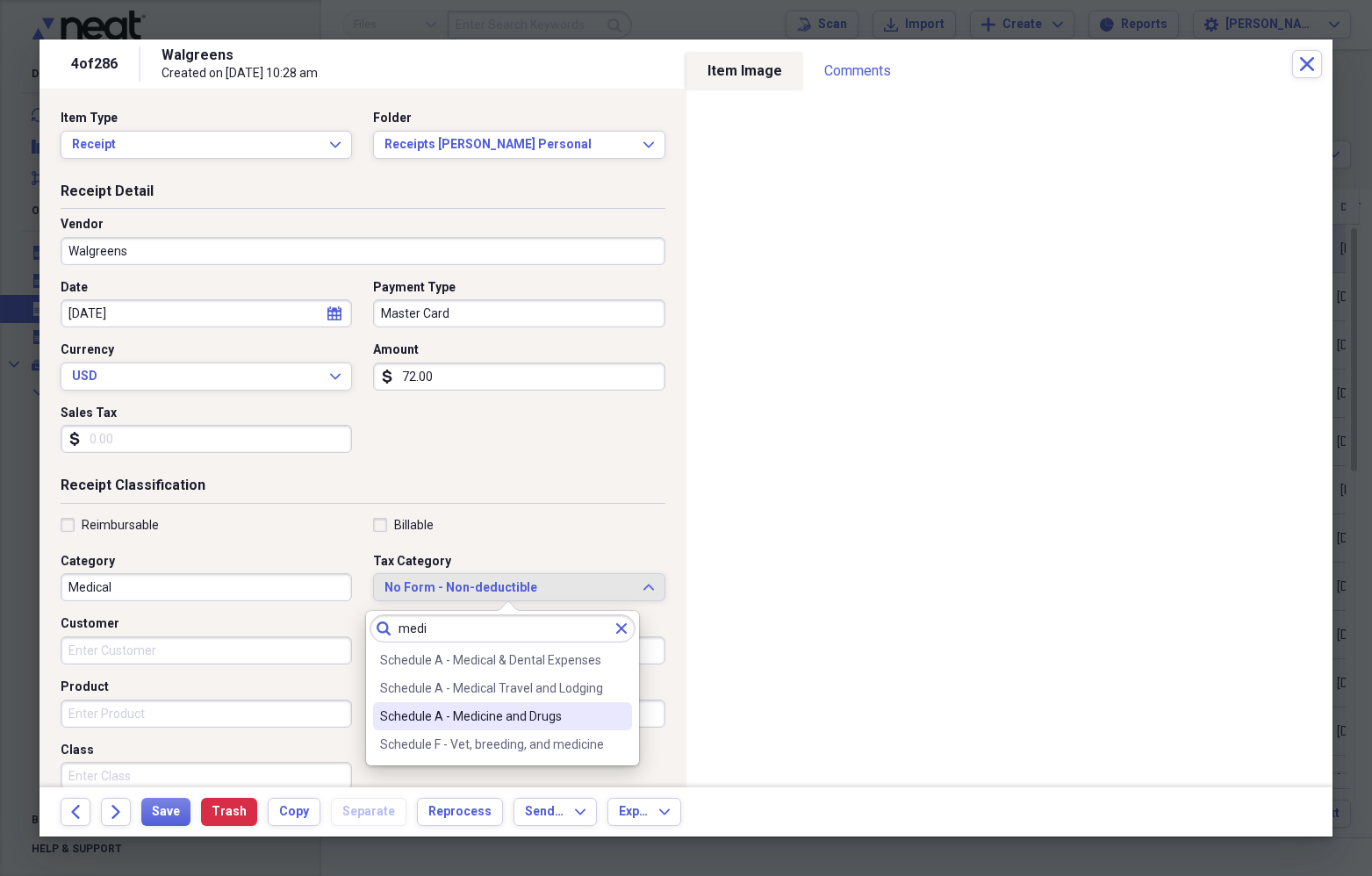 type on "medi" 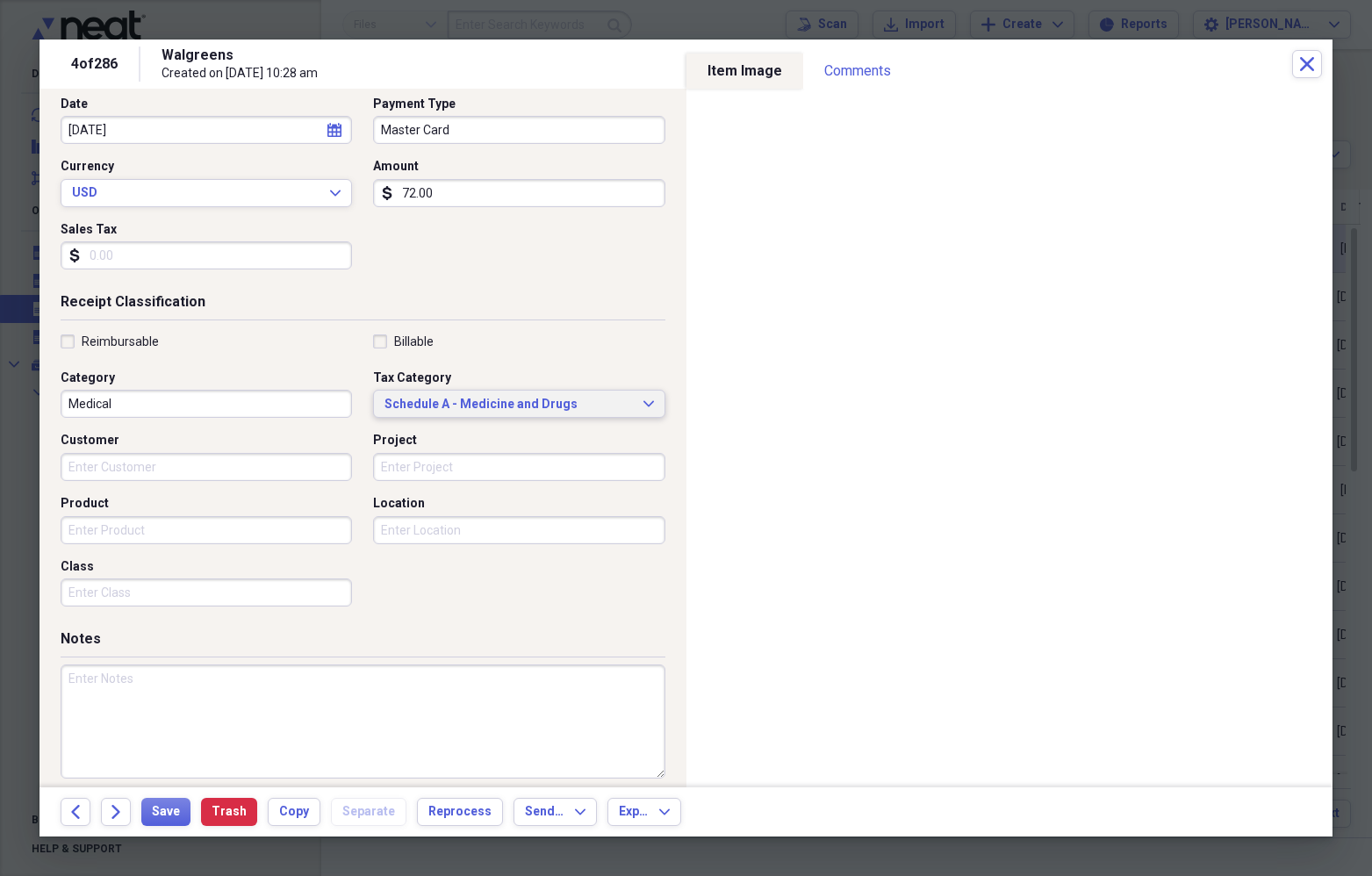 scroll, scrollTop: 191, scrollLeft: 0, axis: vertical 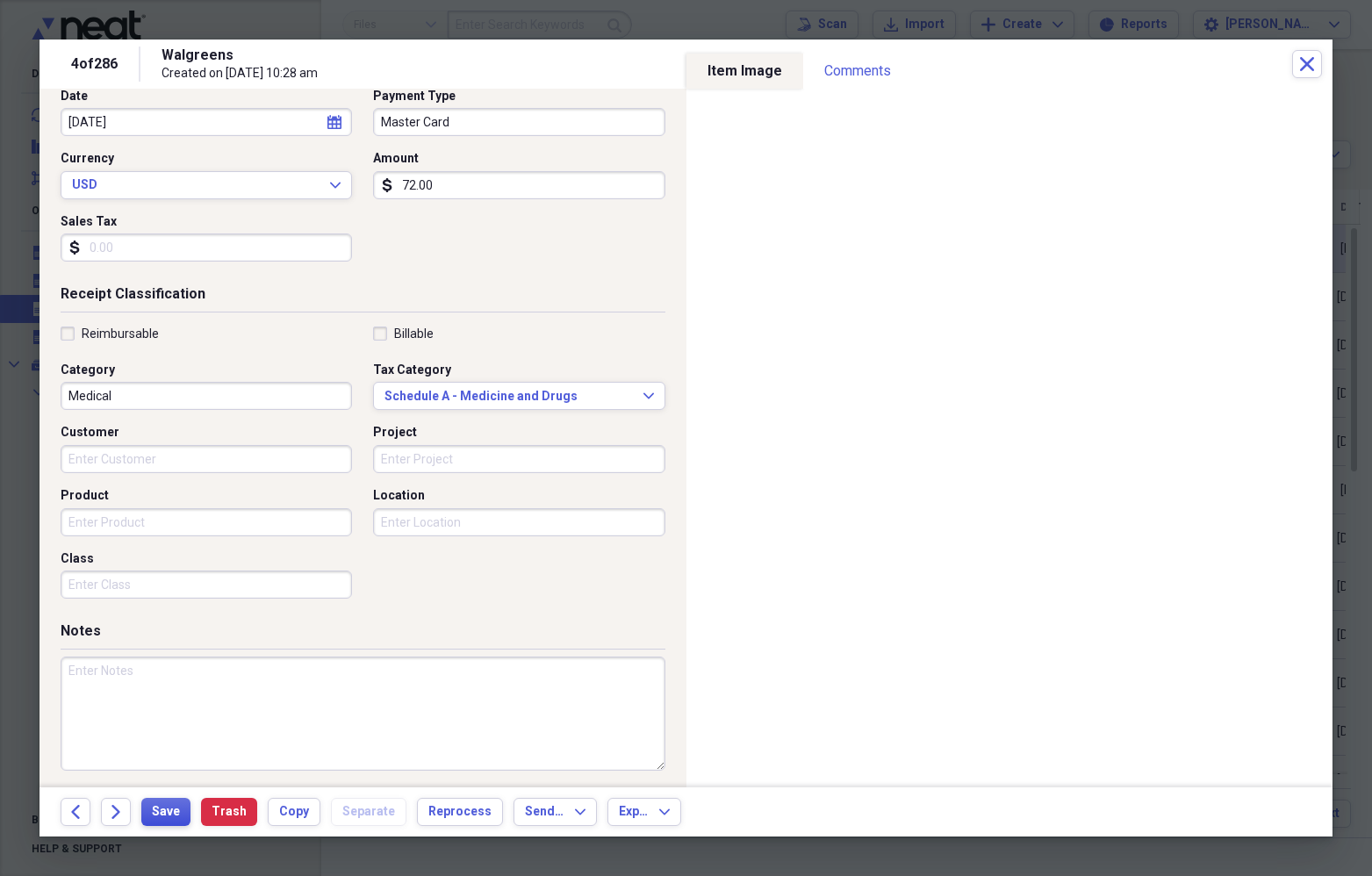 click on "Save" at bounding box center [166, 812] 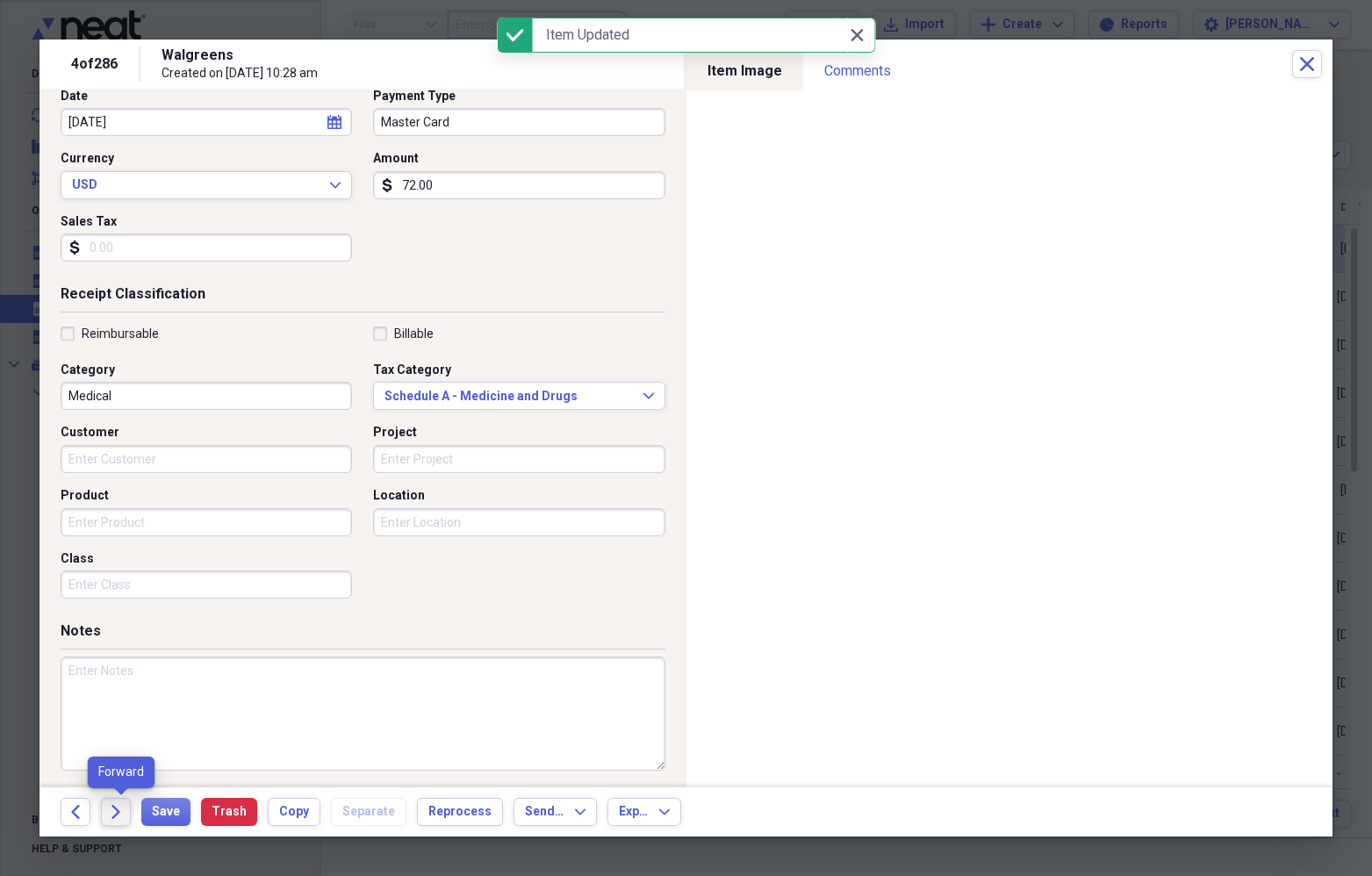 click 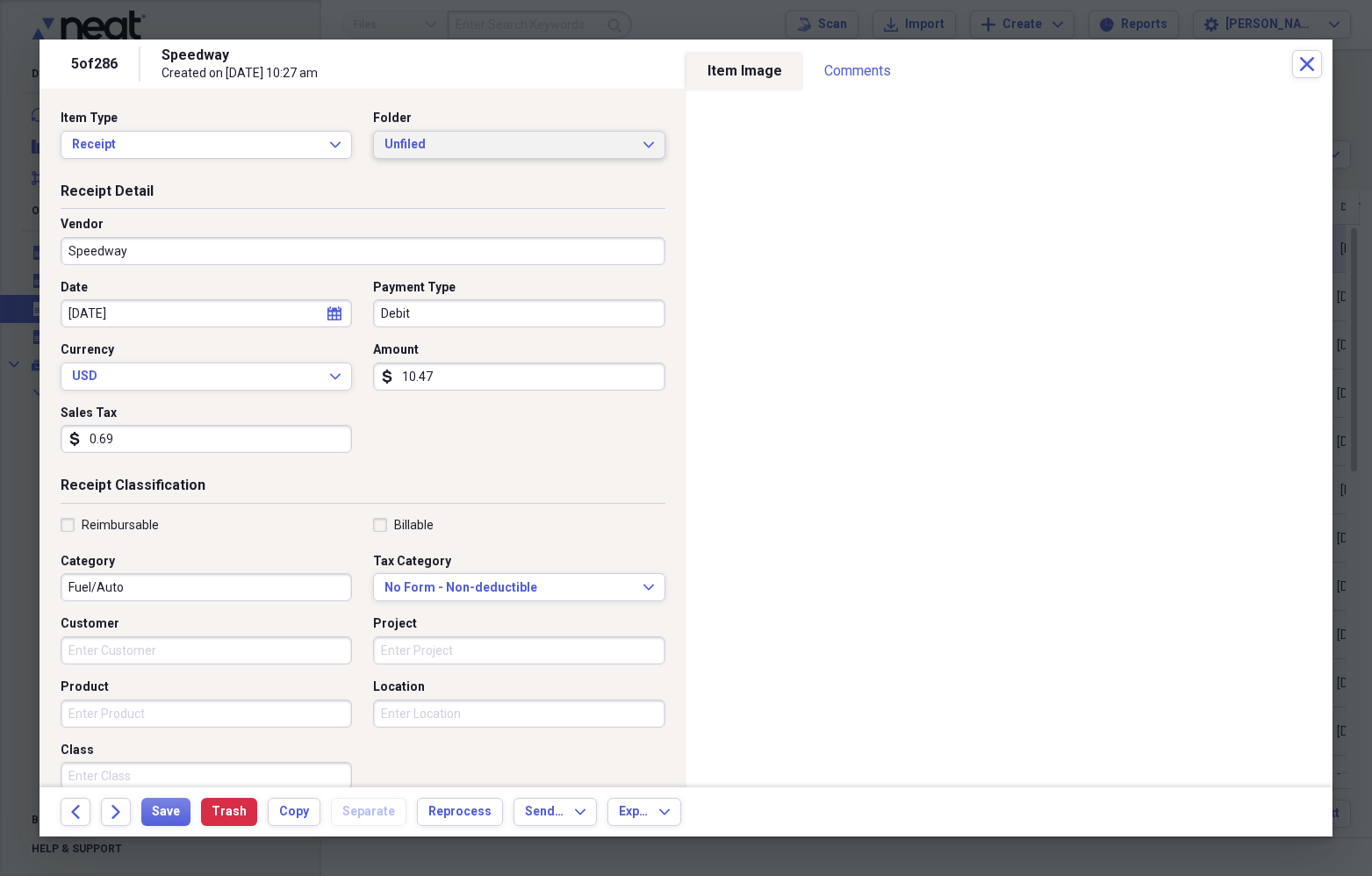 click on "Unfiled" at bounding box center [508, 145] 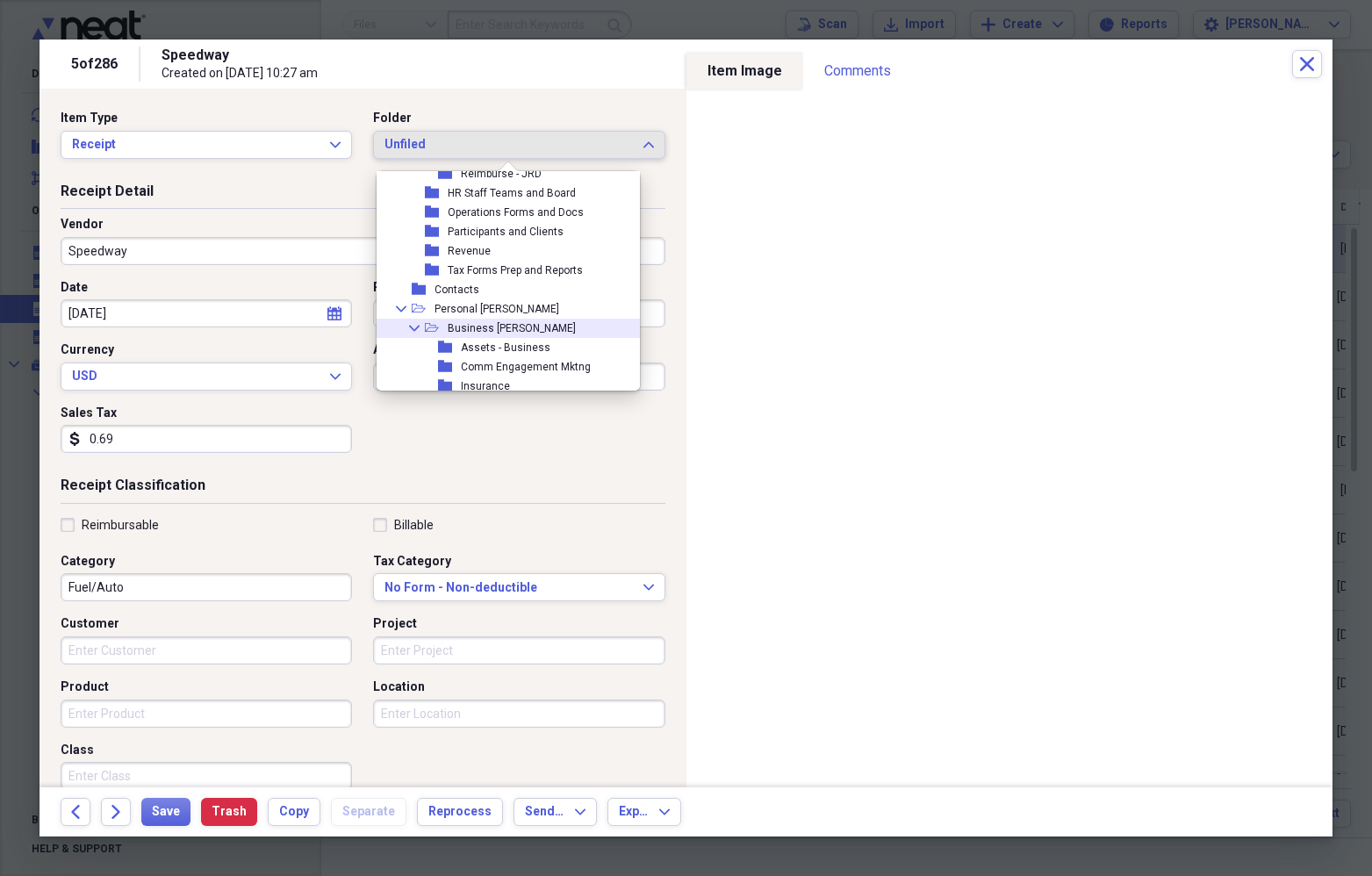 scroll, scrollTop: 203, scrollLeft: 0, axis: vertical 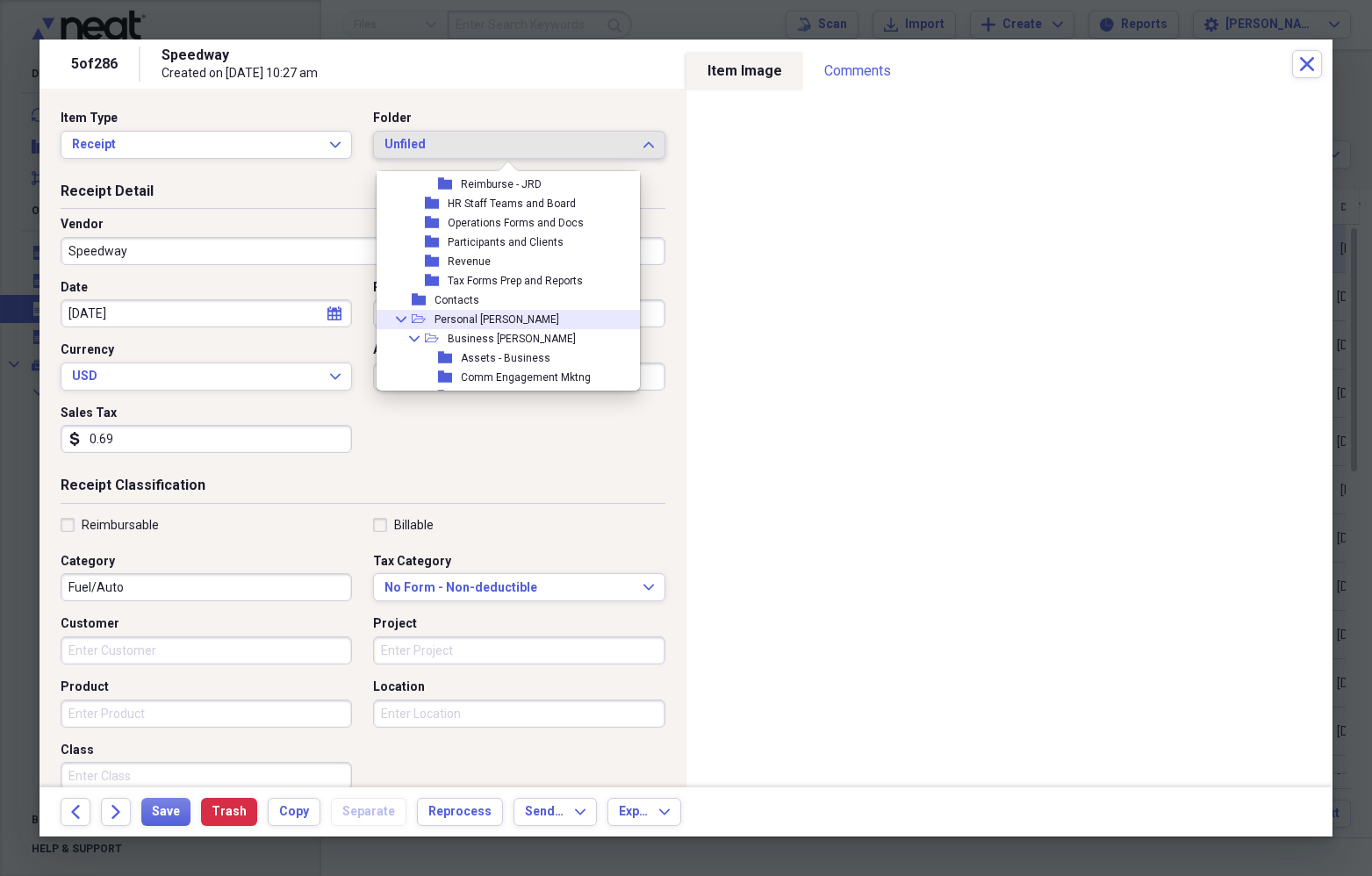 click on "Collapse open-folder Personal [PERSON_NAME]" at bounding box center [501, 320] 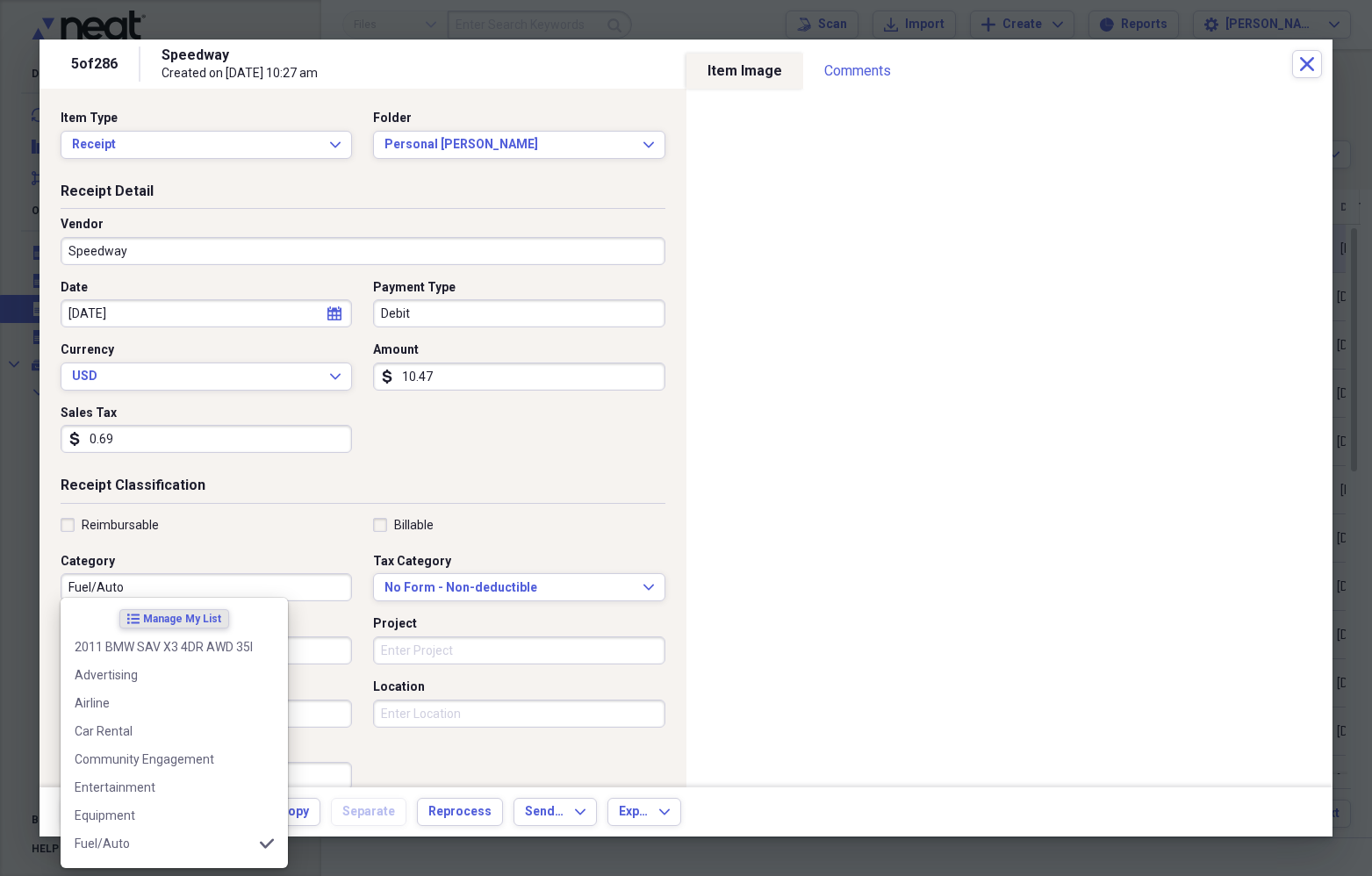 click on "Fuel/Auto" at bounding box center [206, 587] 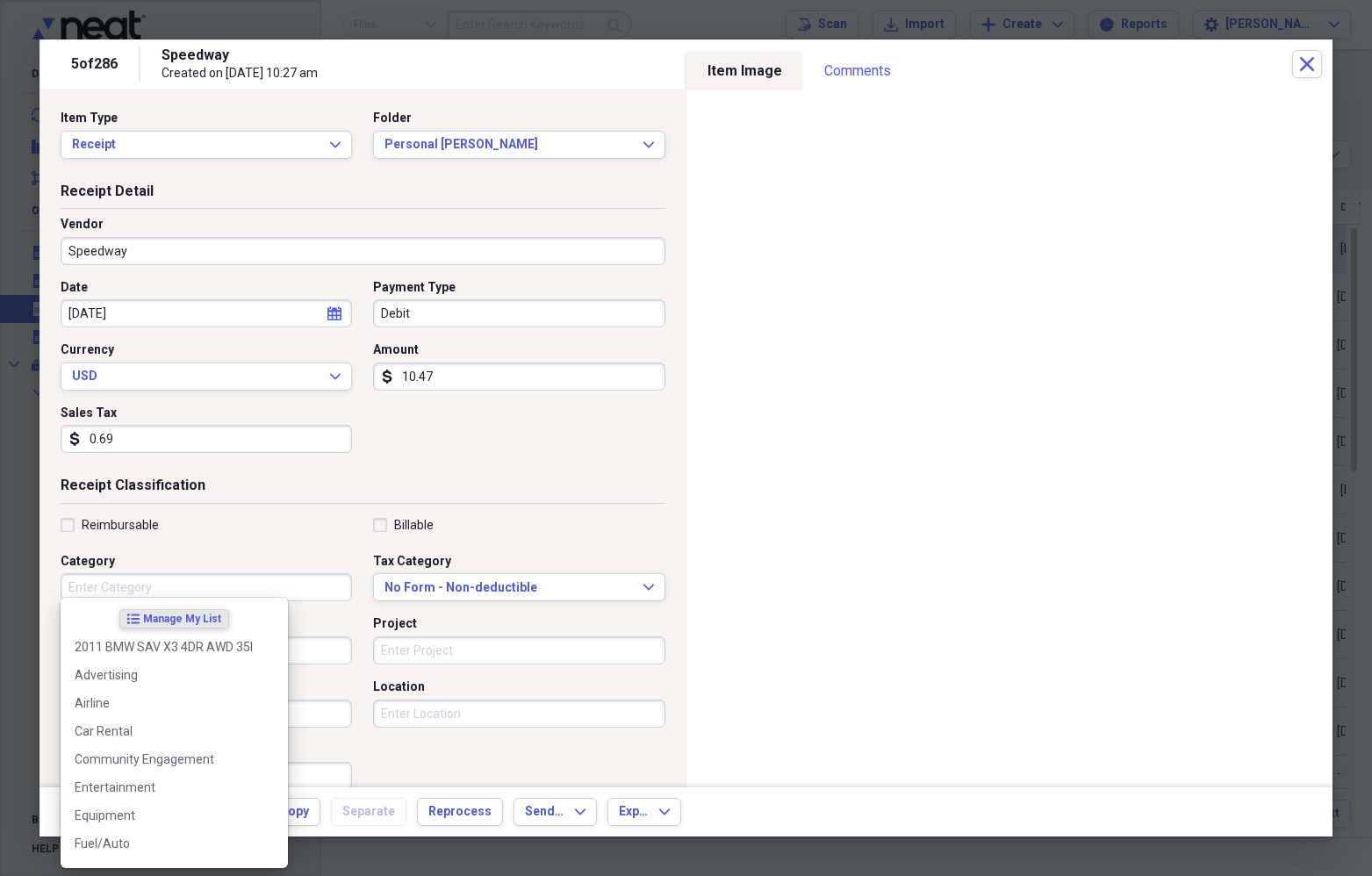 type 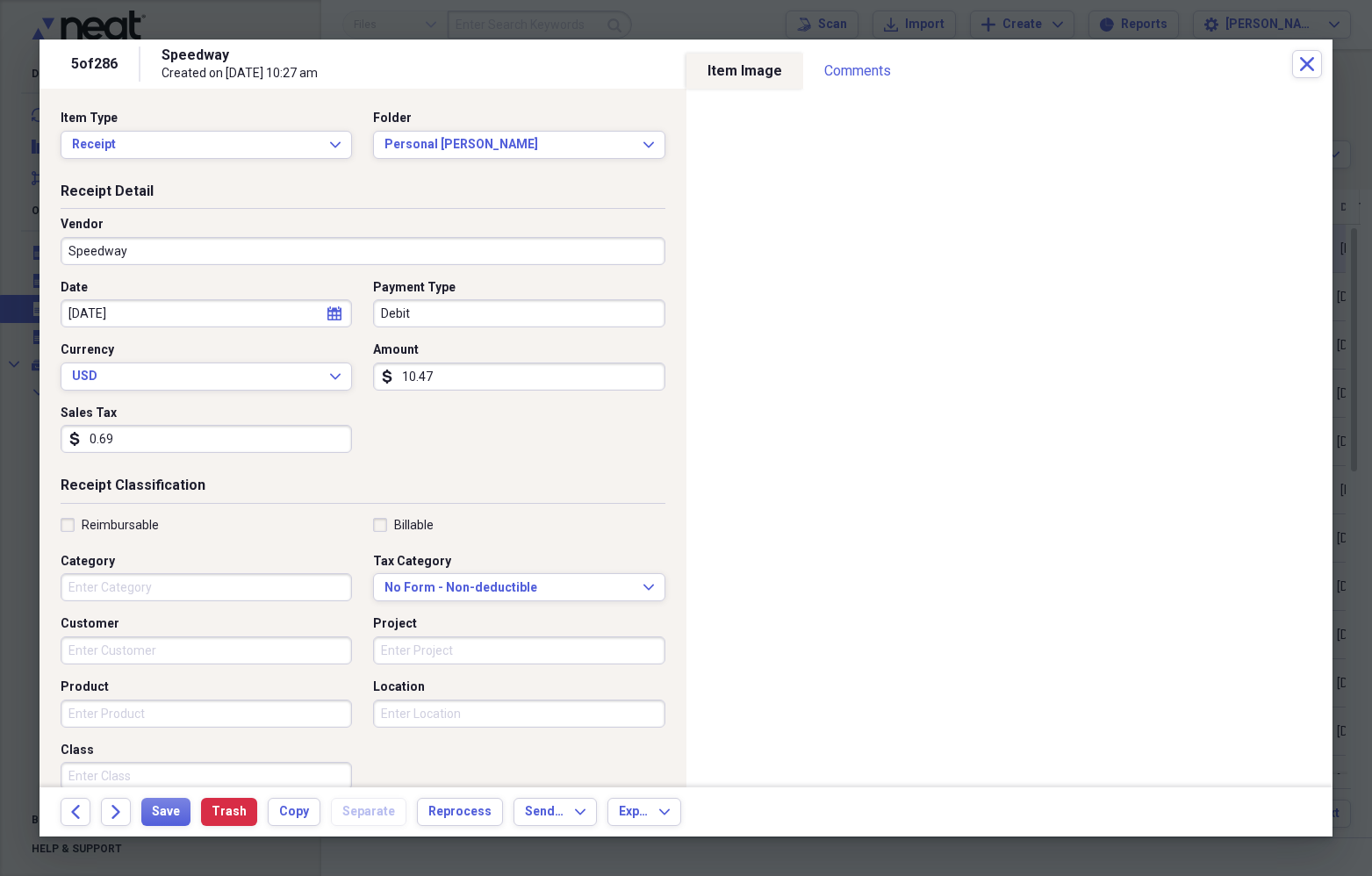 click on "Receipt Classification" at bounding box center [363, 489] 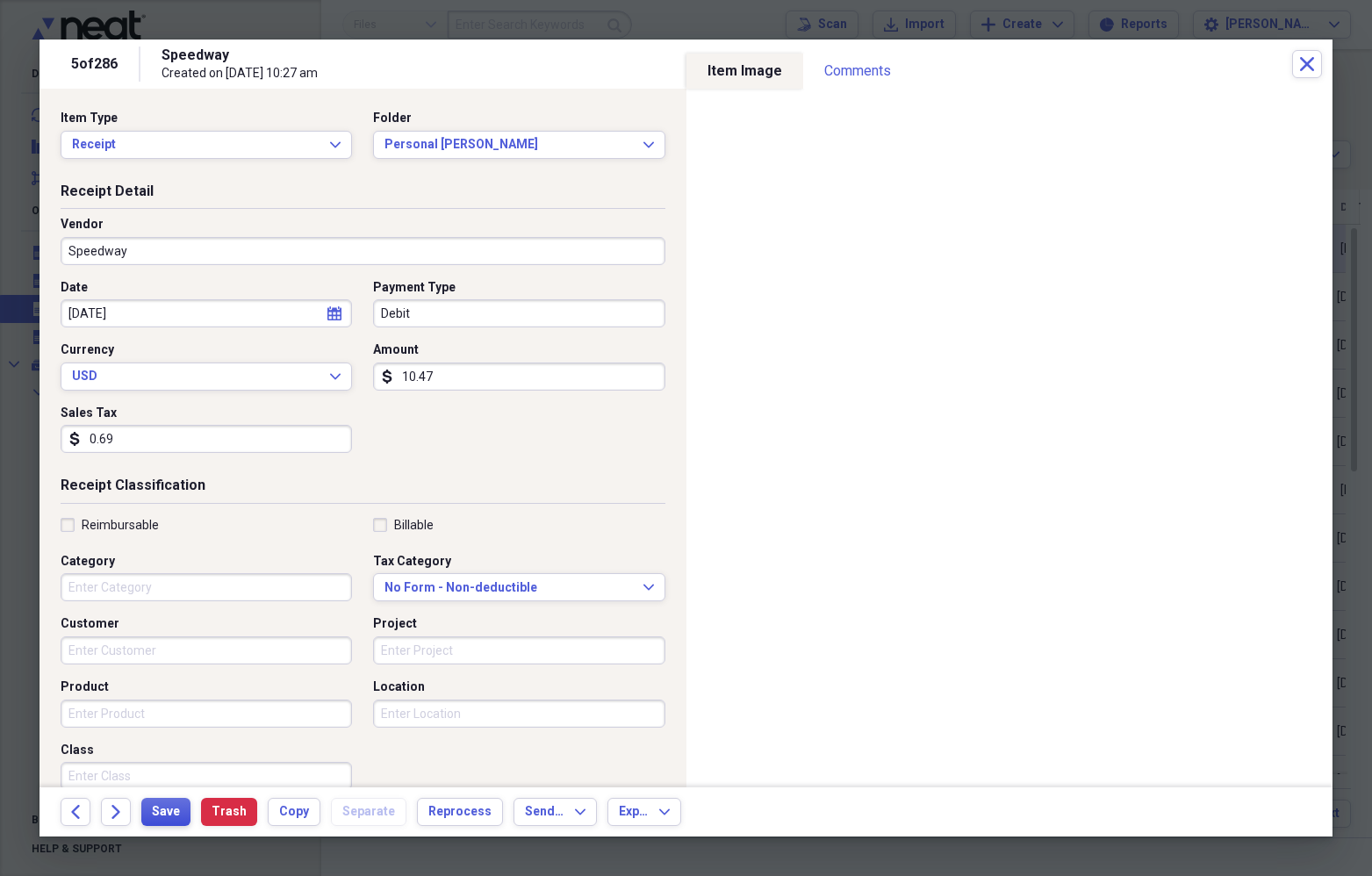 click on "Save" at bounding box center (166, 812) 